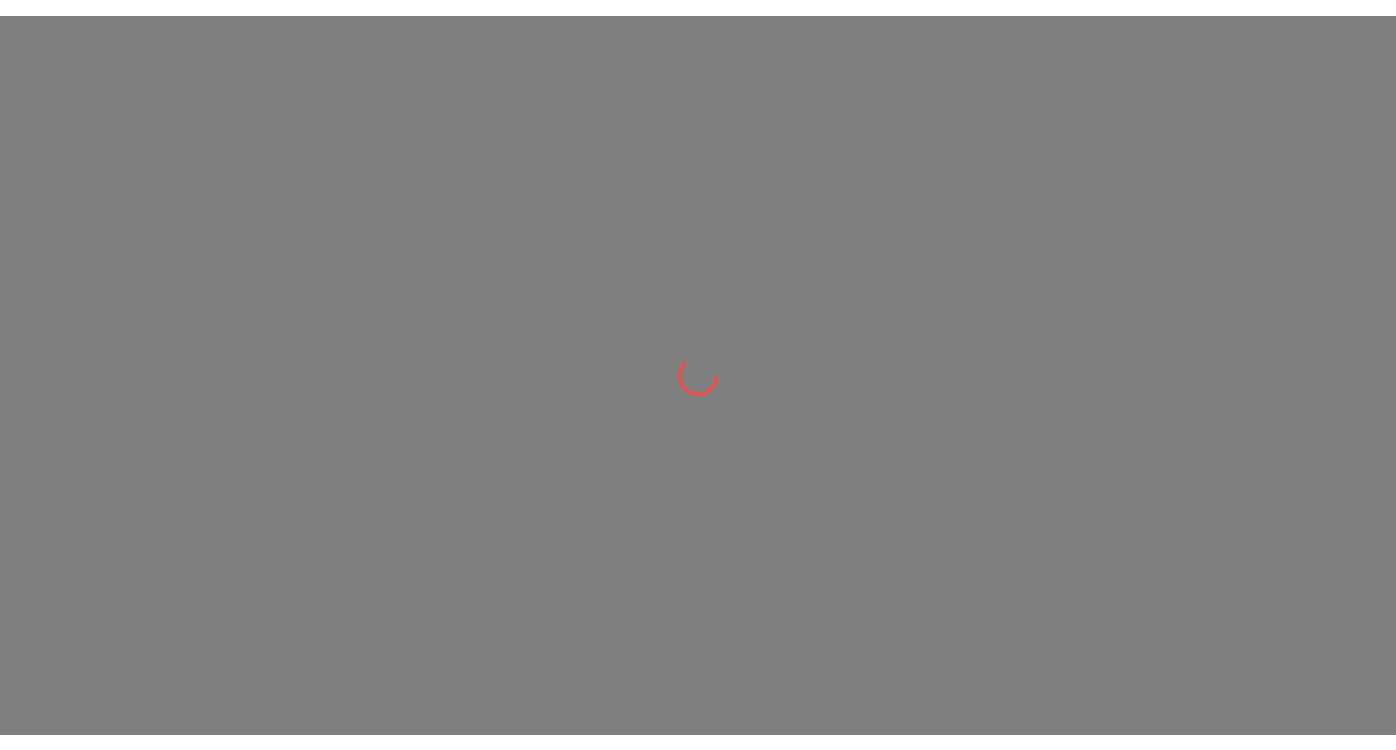 scroll, scrollTop: 0, scrollLeft: 0, axis: both 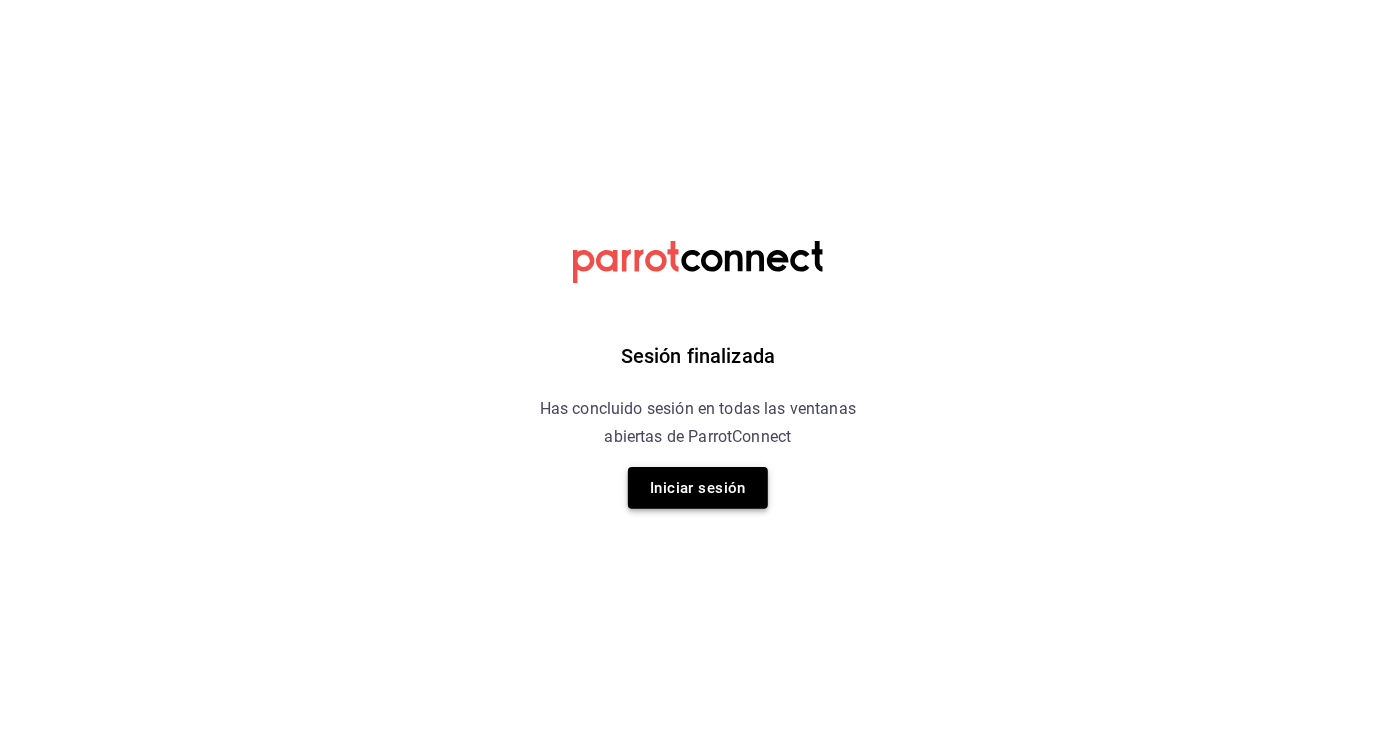 click on "Iniciar sesión" at bounding box center [698, 488] 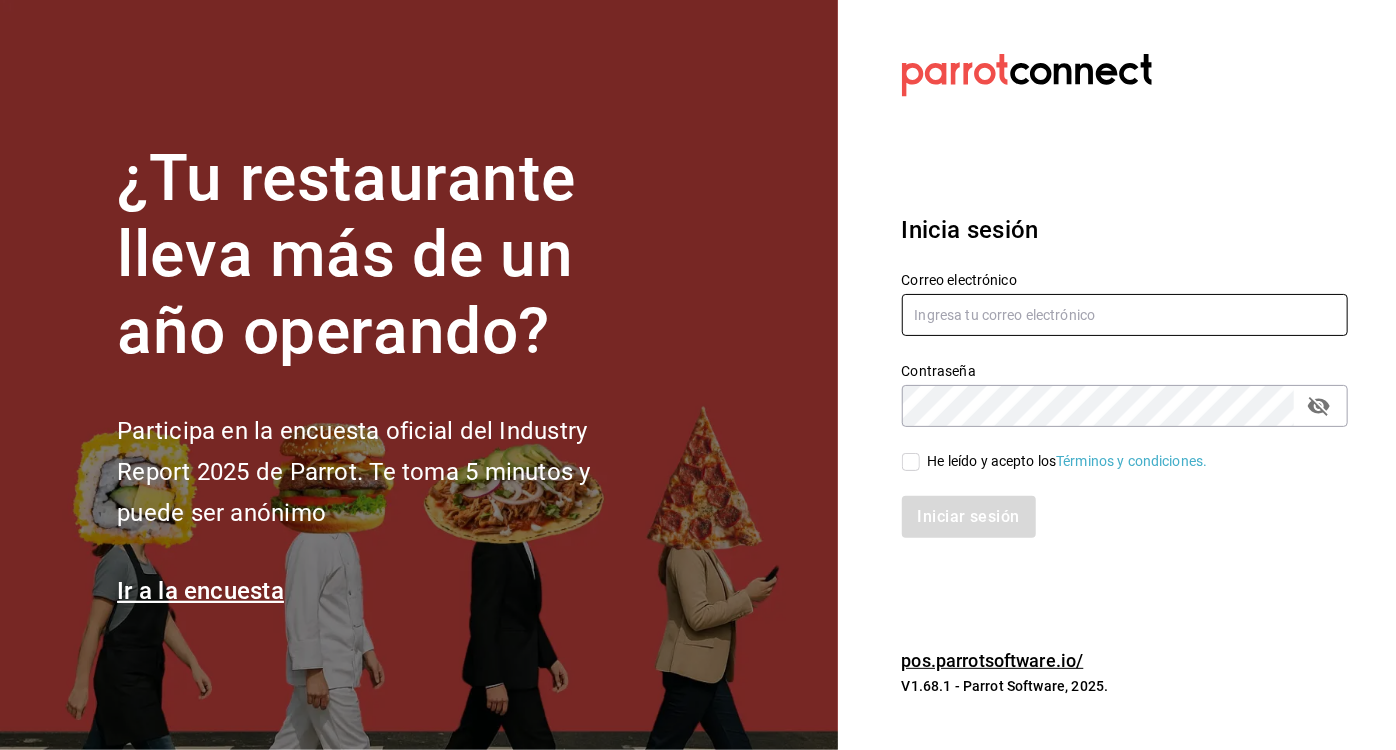 click at bounding box center (1125, 315) 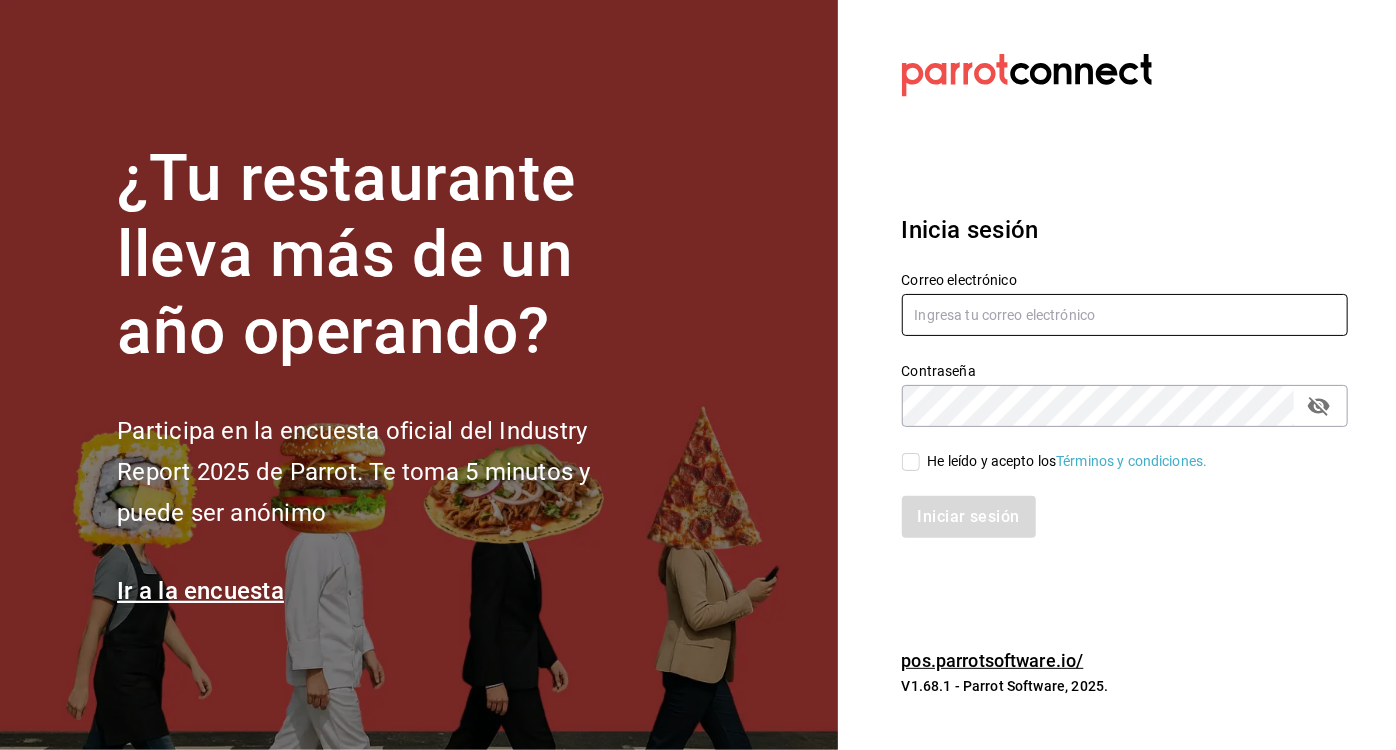 type on "[EMAIL]" 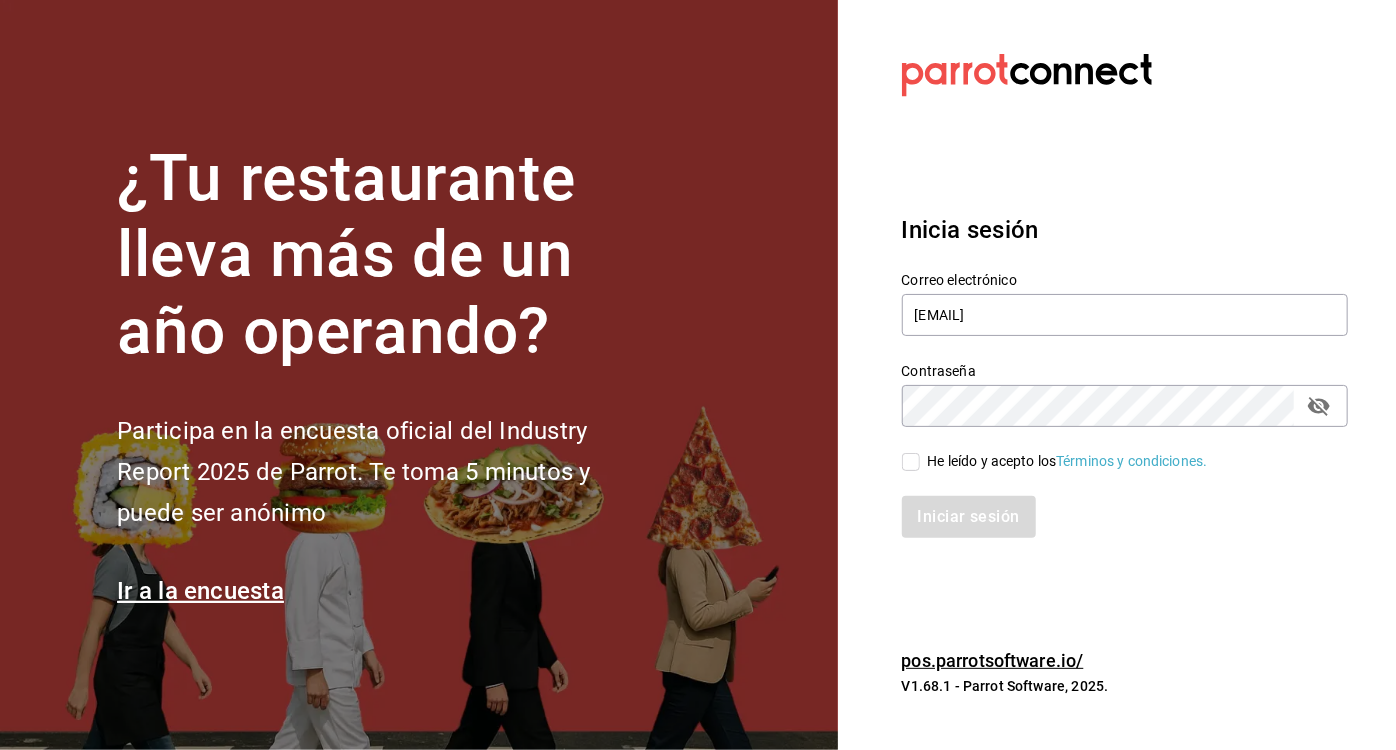 click on "He leído y acepto los  Términos y condiciones." at bounding box center [911, 462] 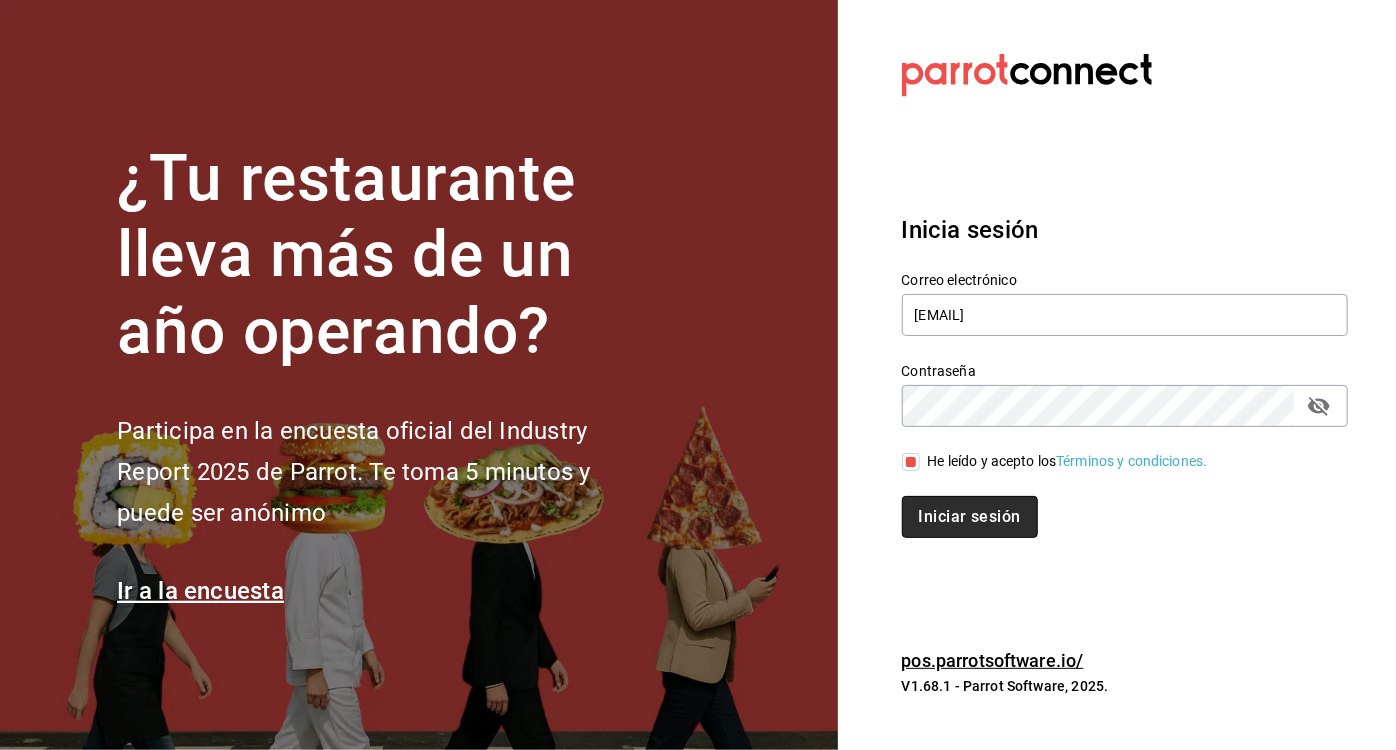 click on "Iniciar sesión" at bounding box center [970, 517] 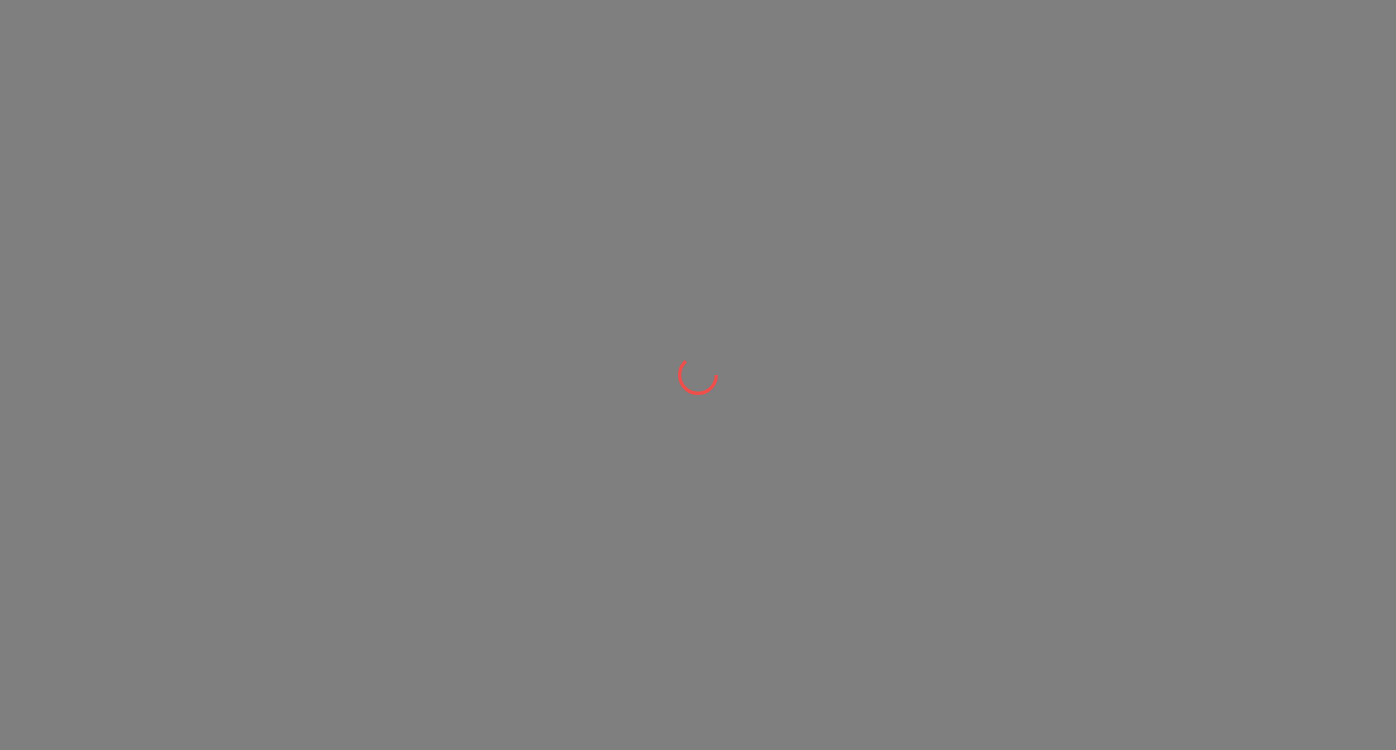 scroll, scrollTop: 0, scrollLeft: 0, axis: both 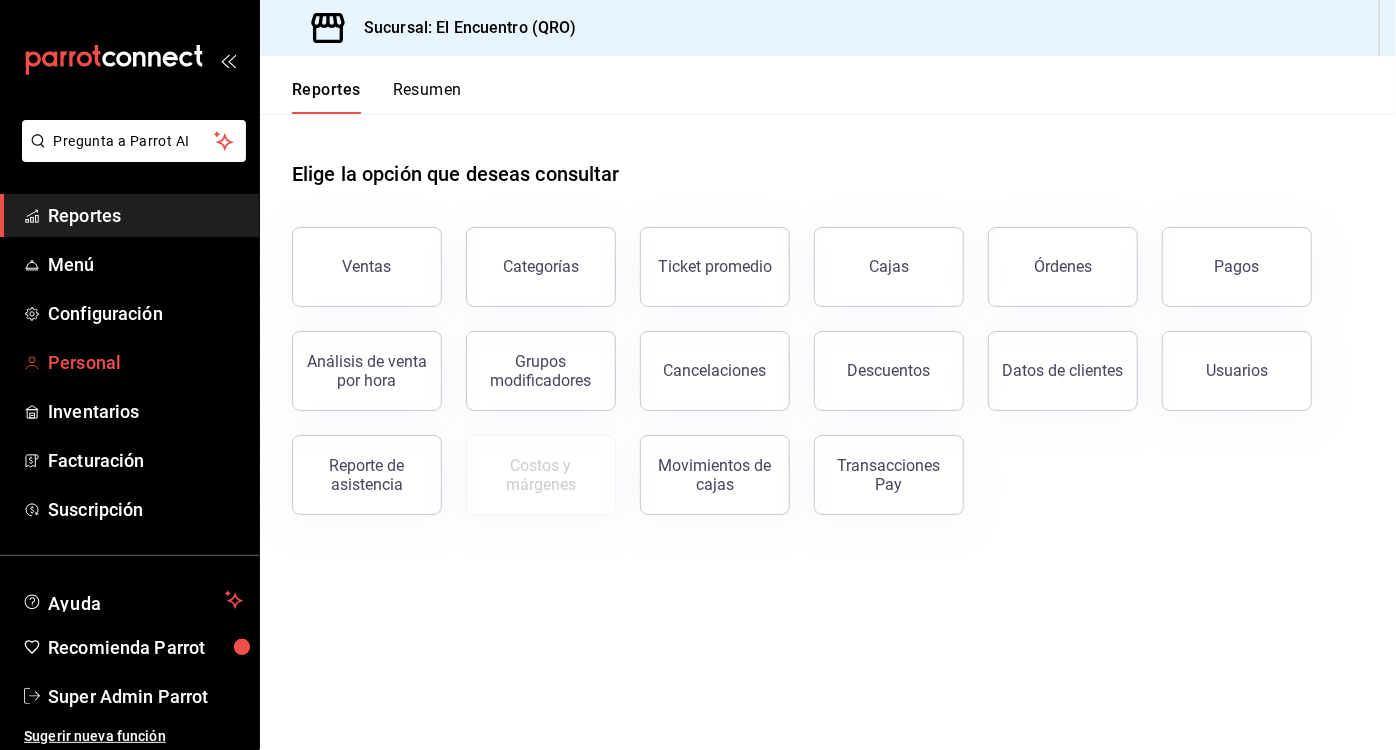 click on "Personal" at bounding box center (145, 362) 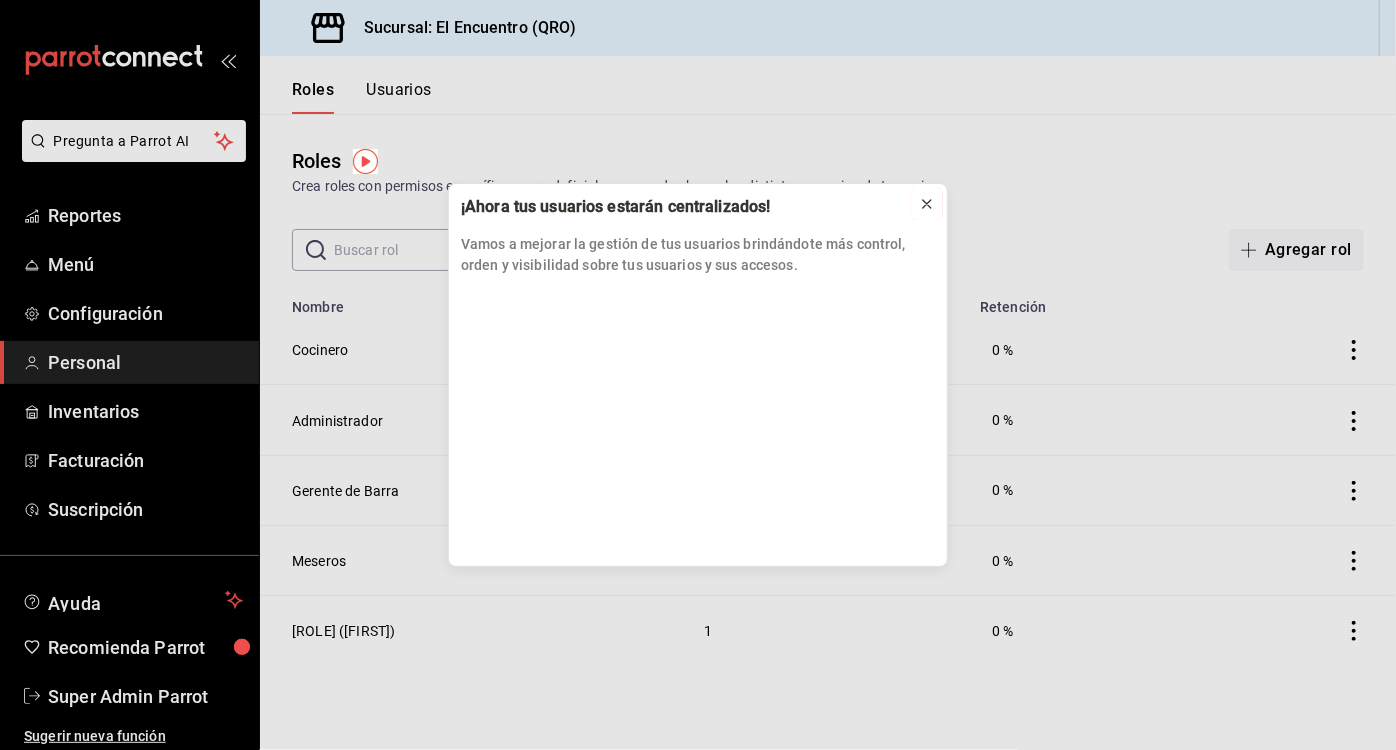 click 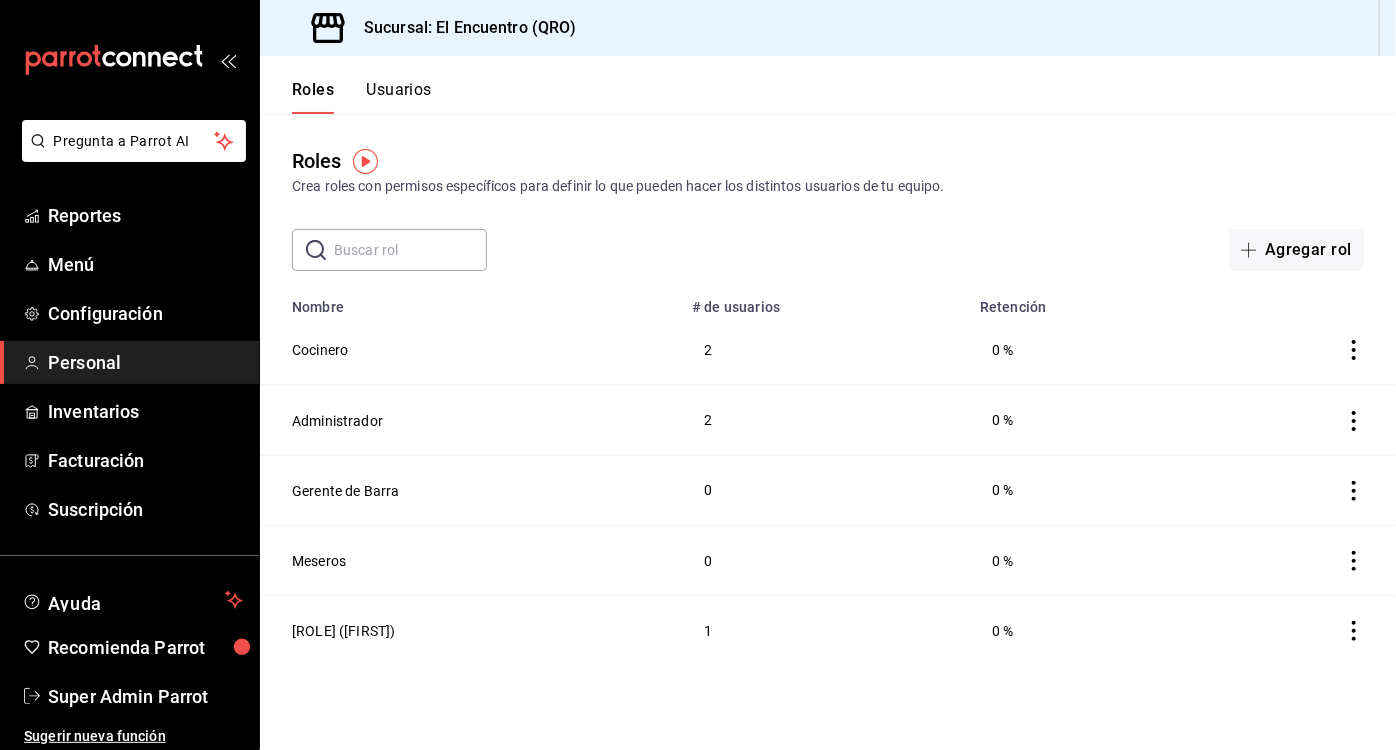 click on "Usuarios" at bounding box center (399, 97) 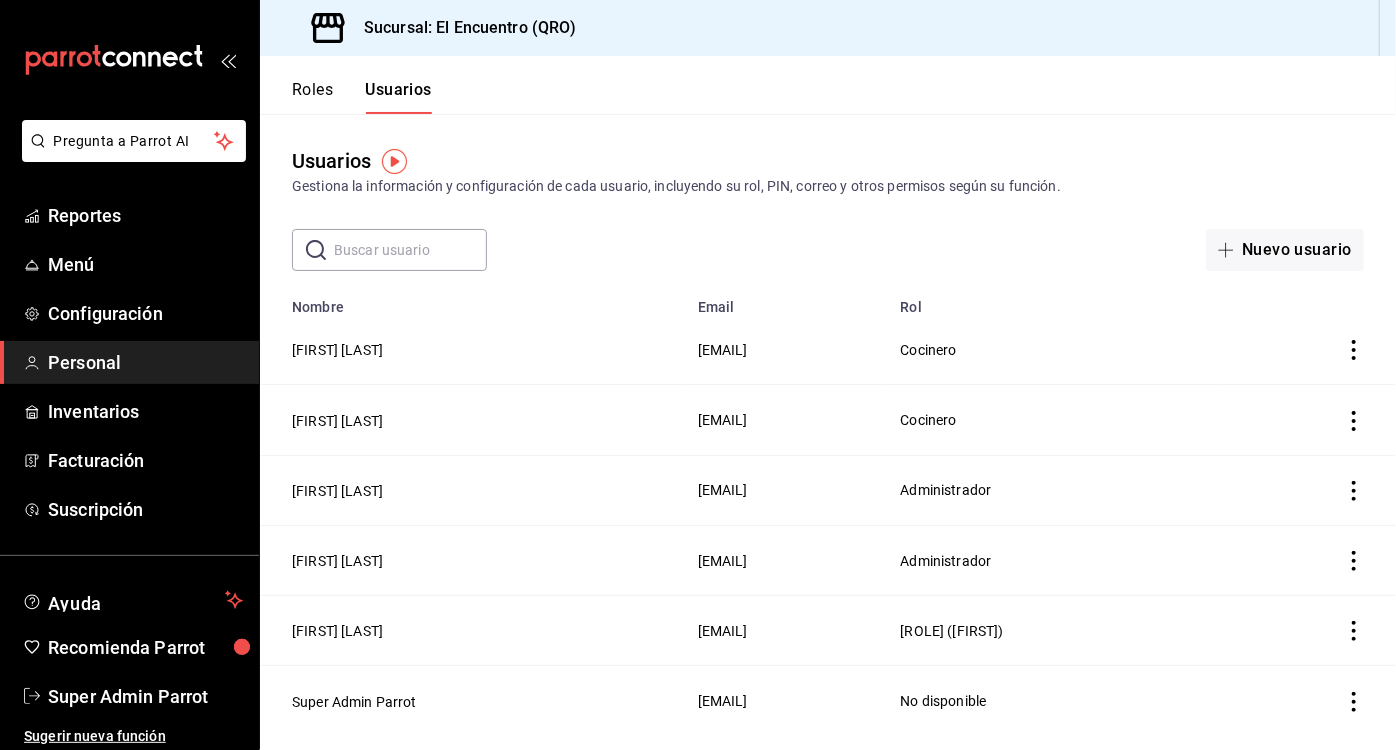 click 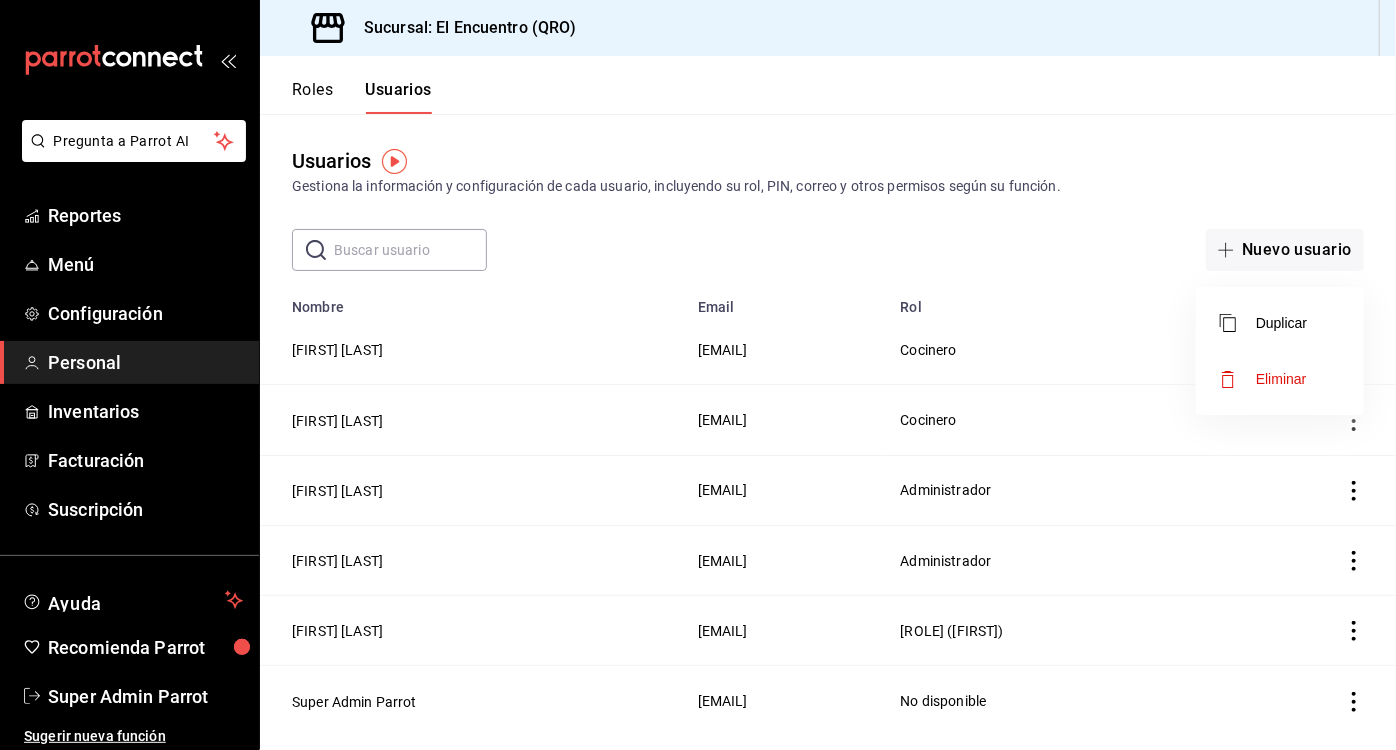 click on "Eliminar" at bounding box center [1263, 379] 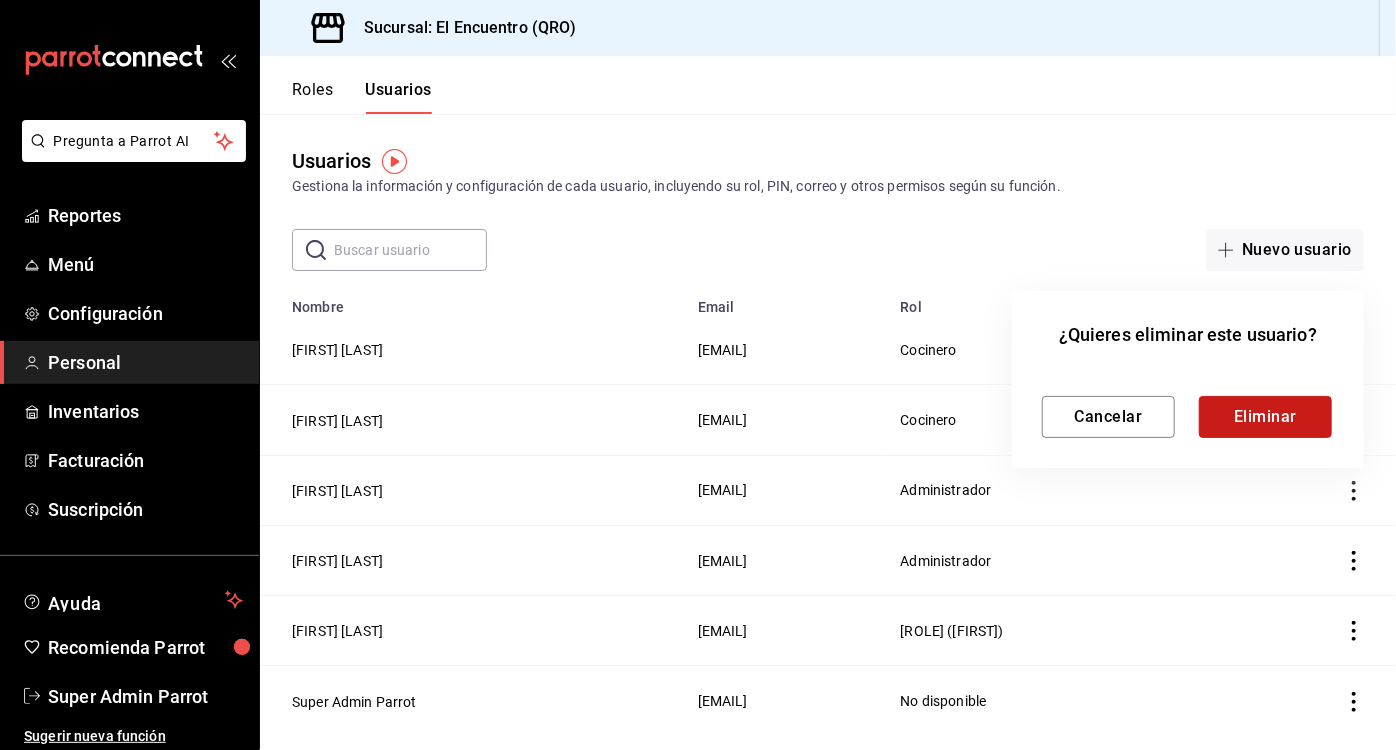 click on "Eliminar" at bounding box center (1265, 417) 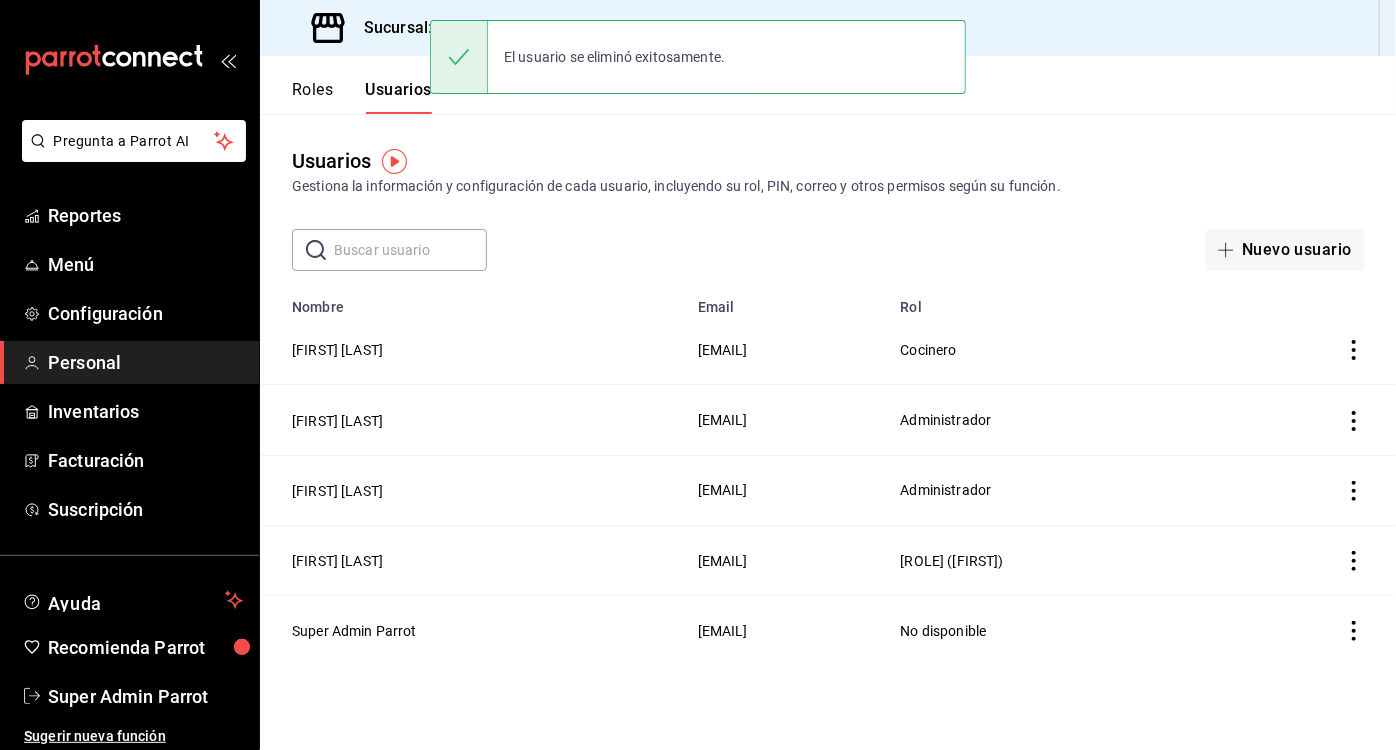 click 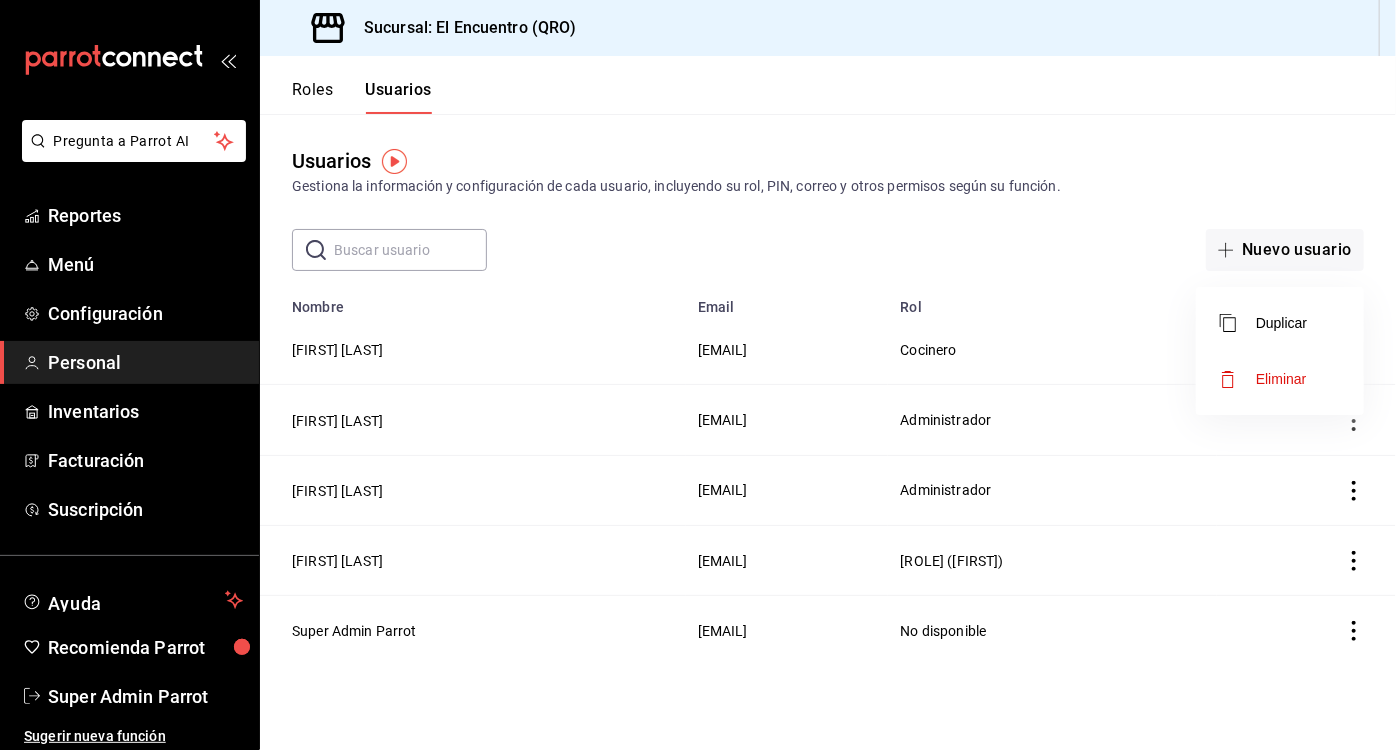 click on "Eliminar" at bounding box center (1280, 379) 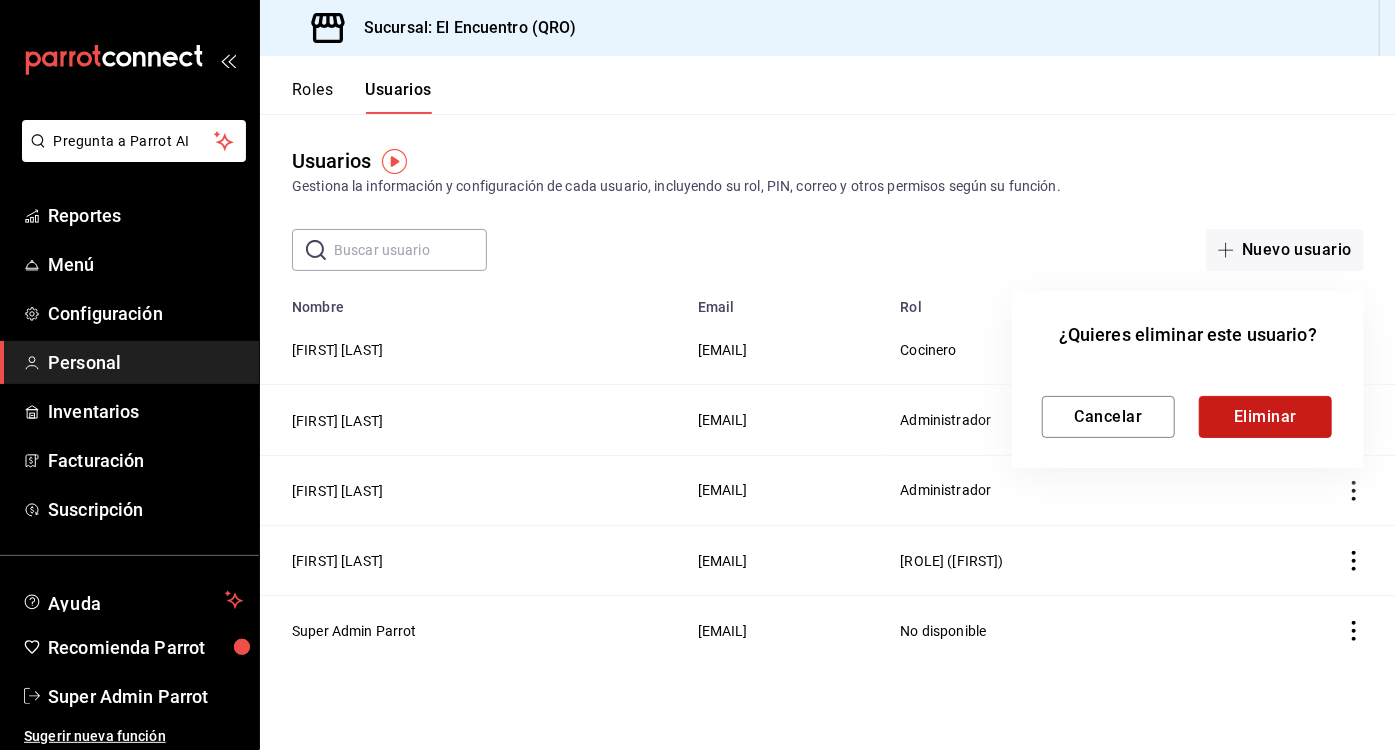 click on "Eliminar" at bounding box center [1265, 417] 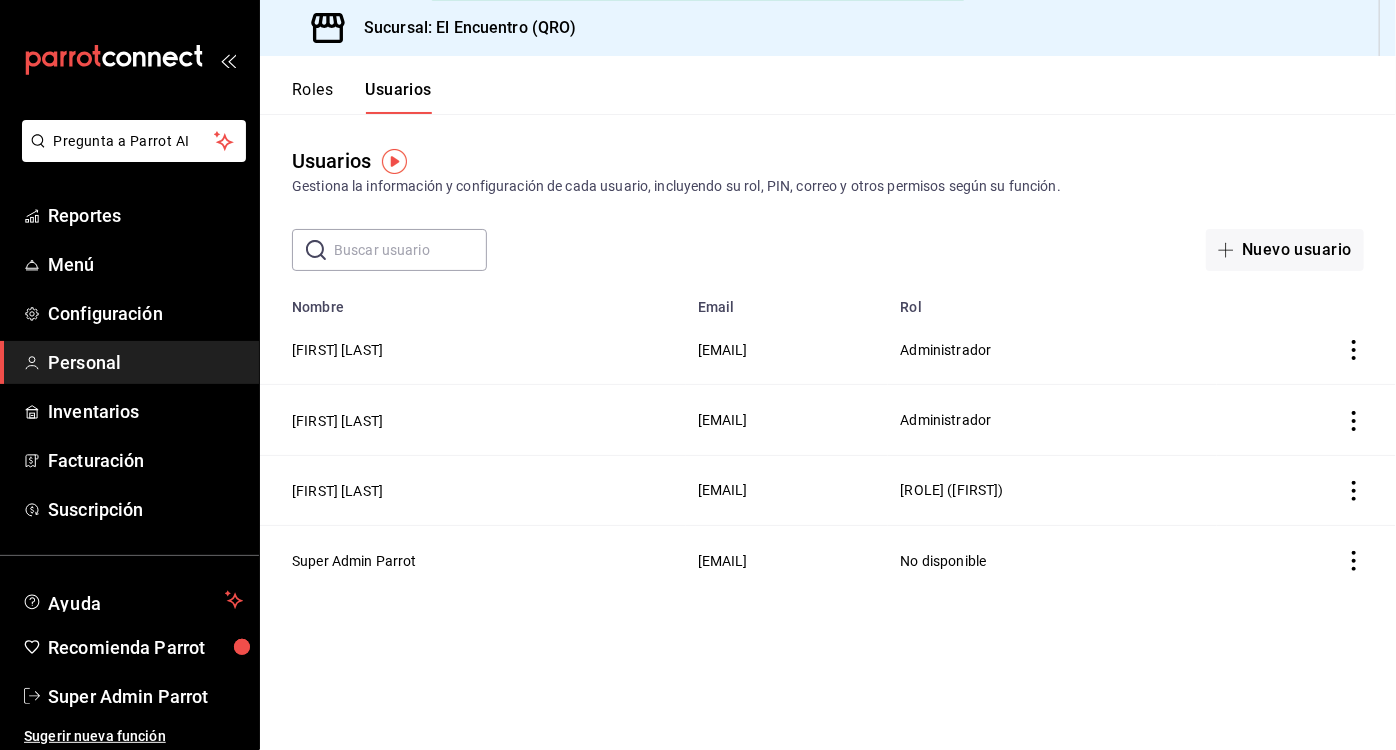 click 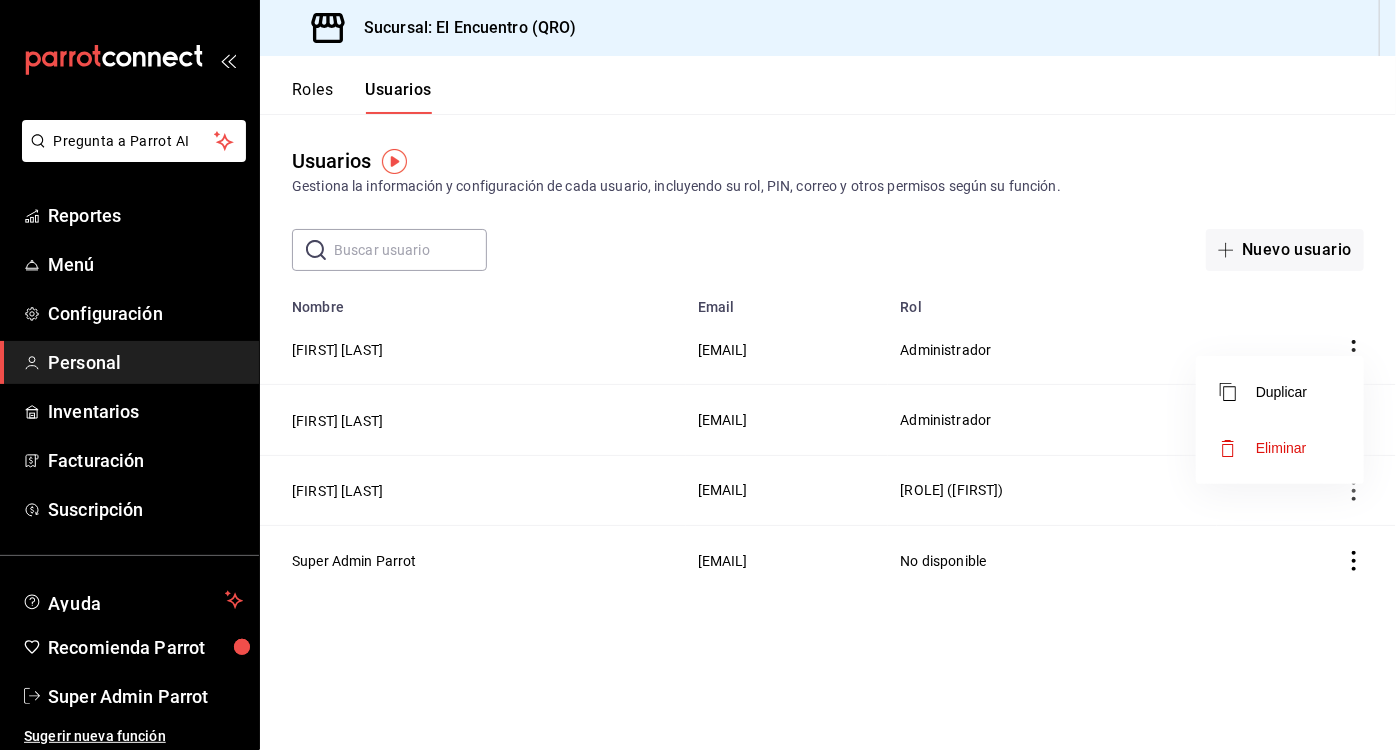 click on "Eliminar" at bounding box center (1263, 448) 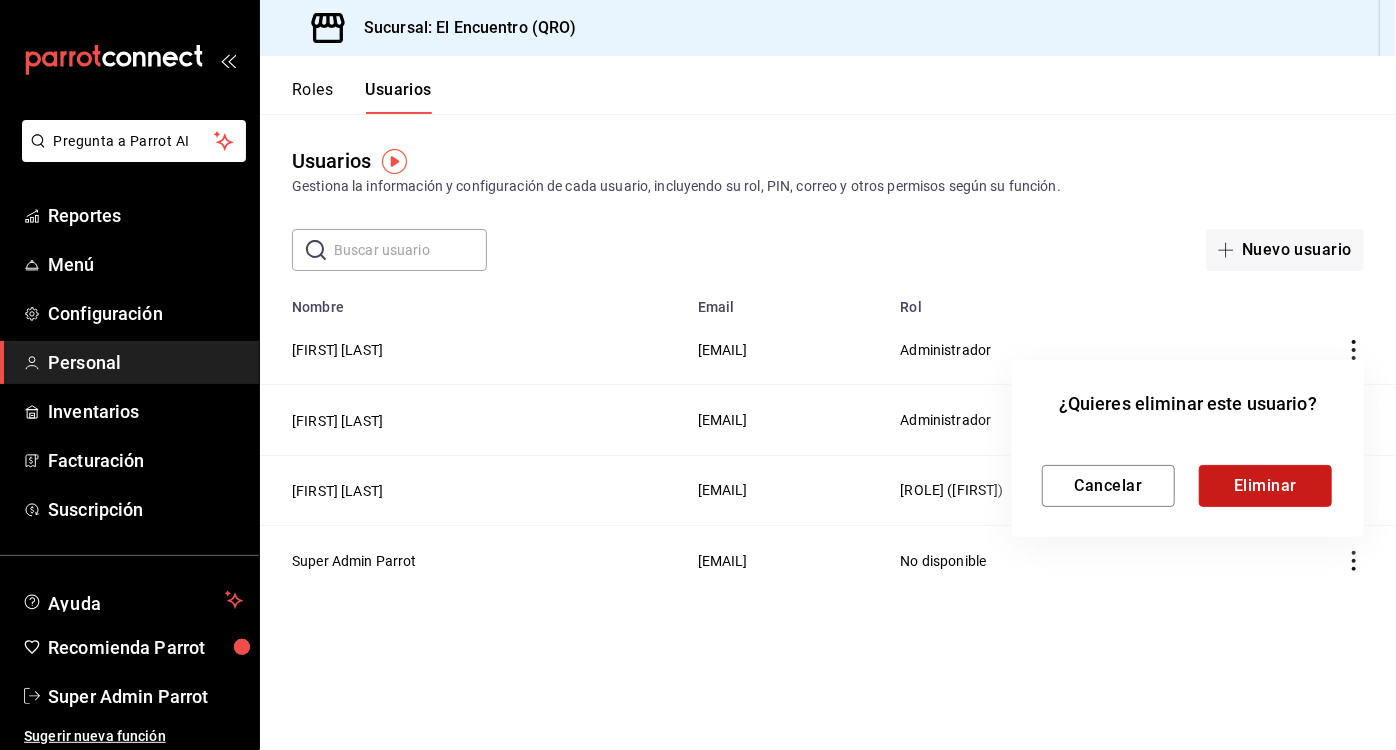 click on "Eliminar" at bounding box center (1265, 486) 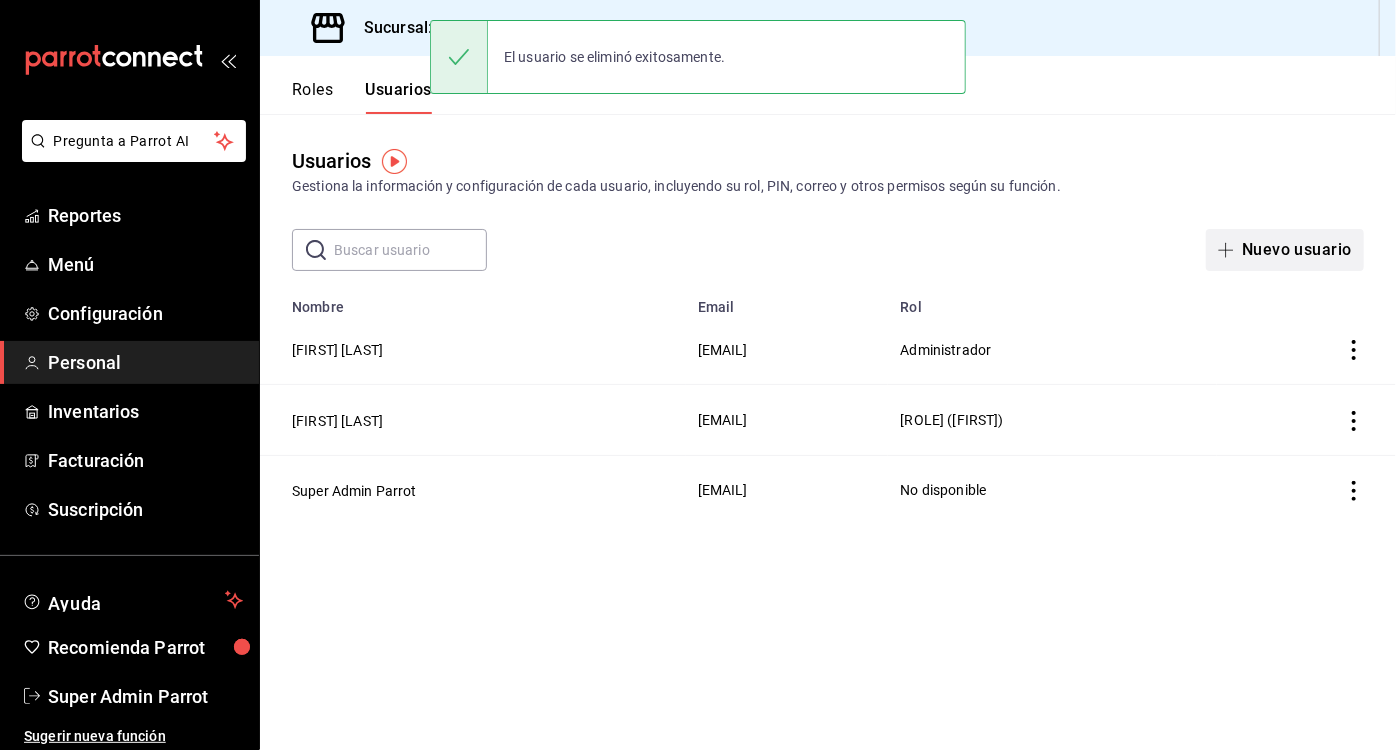 click on "Nuevo usuario" at bounding box center (1285, 250) 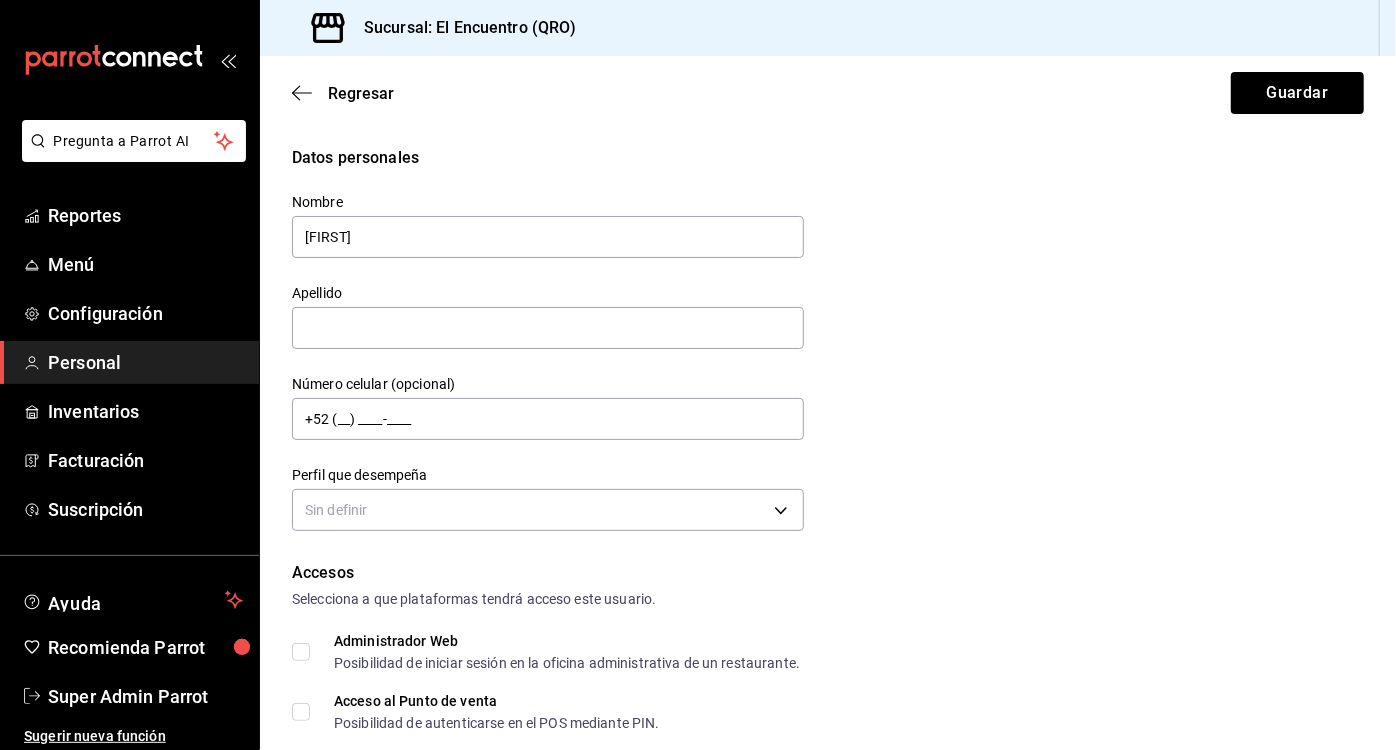 type on "[FIRST]" 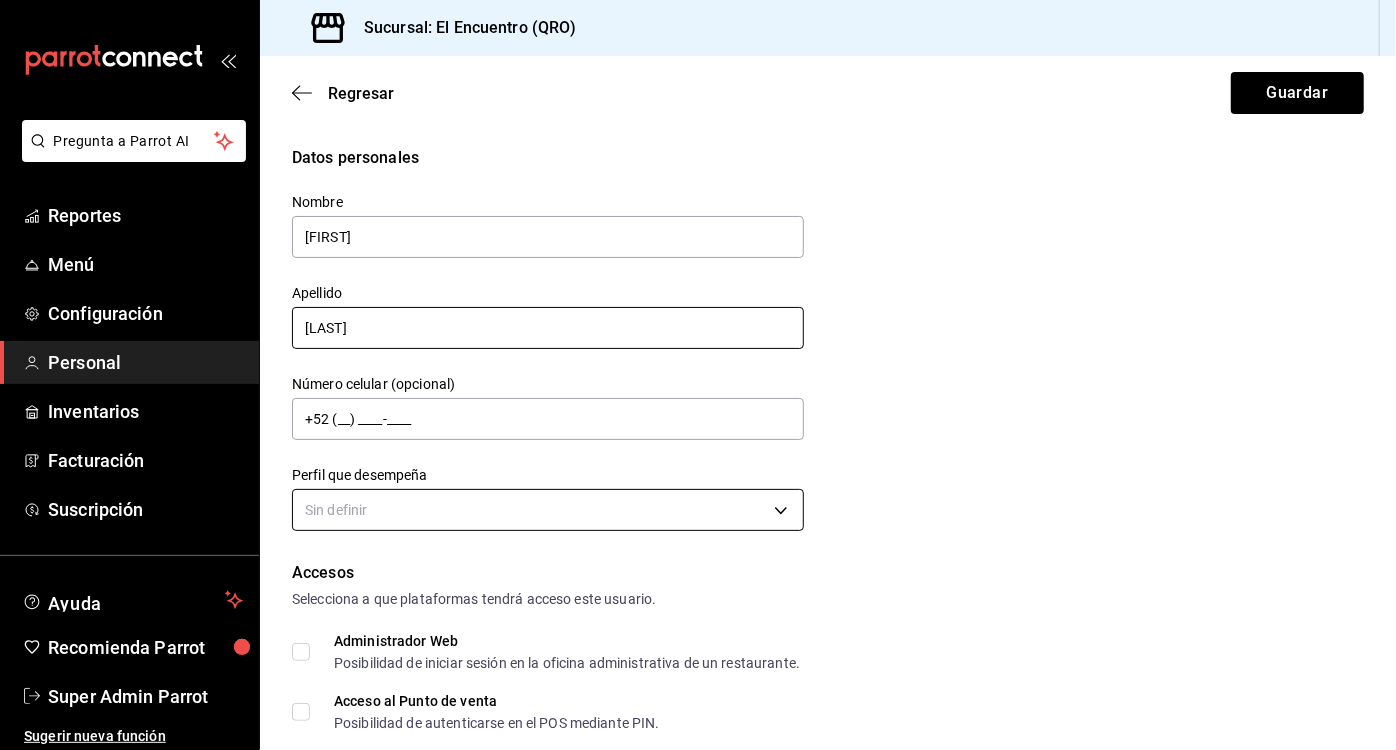 type on "[LAST]" 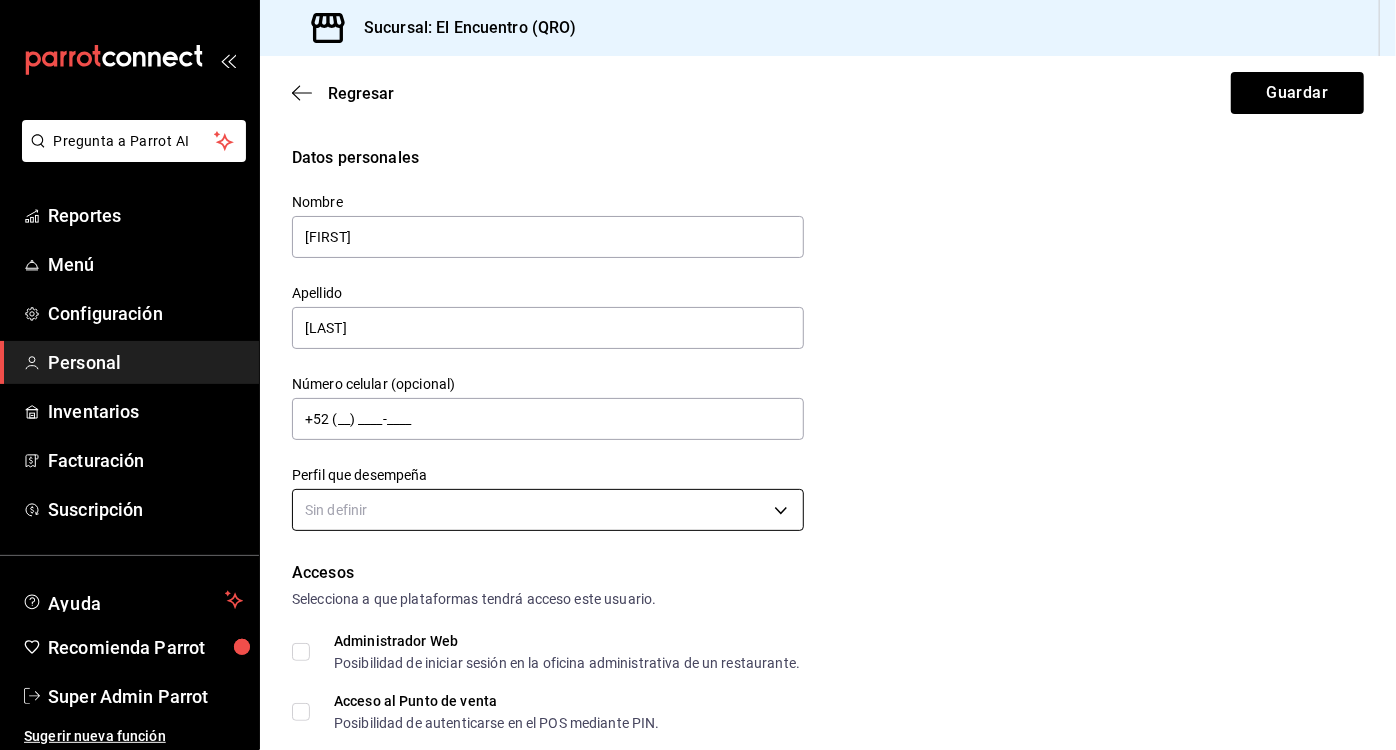 click on "Pregunta a Parrot AI Reportes   Menú   Configuración   Personal   Inventarios   Facturación   Suscripción   Ayuda Recomienda Parrot   Super Admin Parrot   Sugerir nueva función   Sucursal: El Encuentro (QRO) Regresar Guardar Datos personales Nombre [FIRST] Apellido [LAST] Número celular (opcional) +52 (__) ____-____ Perfil que desempeña Sin definir Accesos Selecciona a que plataformas tendrá acceso este usuario. Administrador Web Posibilidad de iniciar sesión en la oficina administrativa de un restaurante.  Acceso al Punto de venta Posibilidad de autenticarse en el POS mediante PIN.  Iniciar sesión en terminal (correo electrónico o QR) Los usuarios podrán iniciar sesión y aceptar términos y condiciones en la terminal. Acceso uso de terminal Los usuarios podrán acceder y utilizar la terminal para visualizar y procesar pagos de sus órdenes. Correo electrónico Se volverá obligatorio al tener ciertos accesos activados. Contraseña Contraseña Repetir contraseña Repetir contraseña PIN Validar PIN" at bounding box center [698, 375] 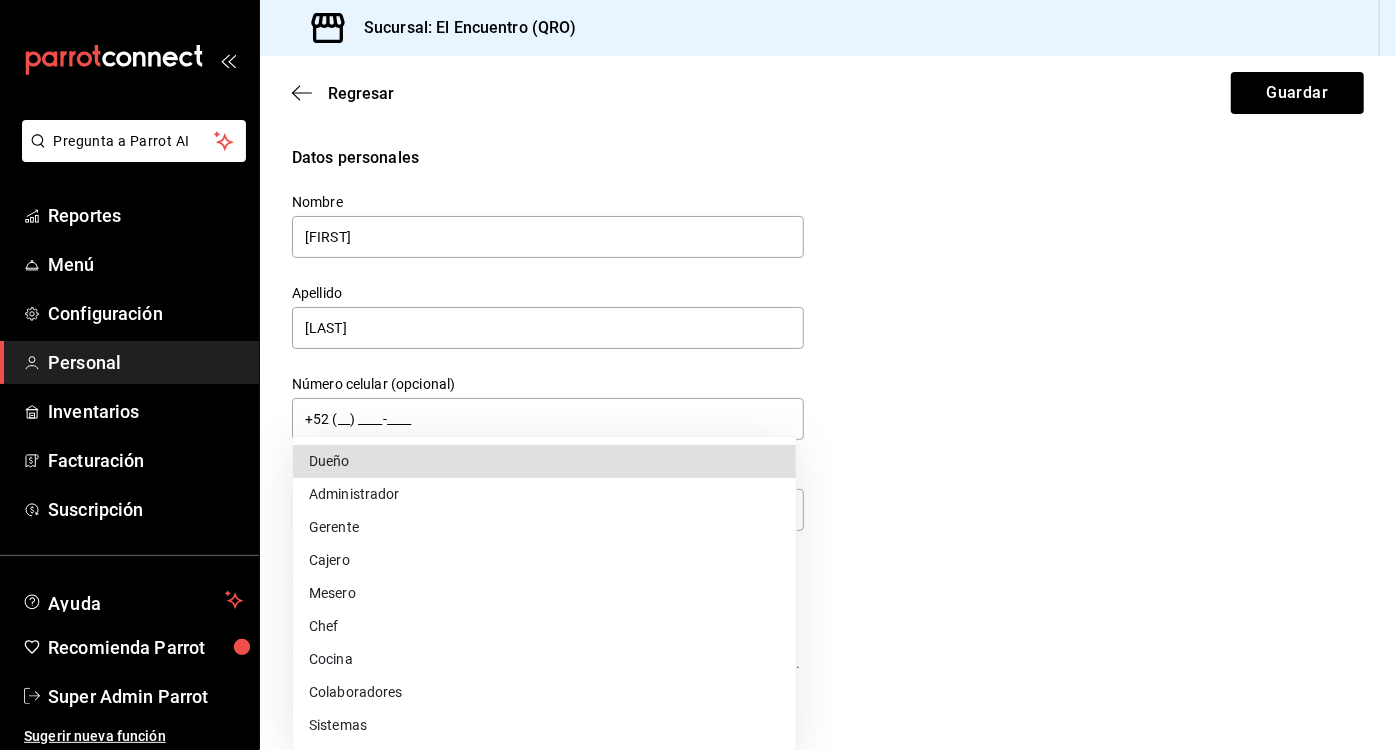 click on "Administrador" at bounding box center [544, 494] 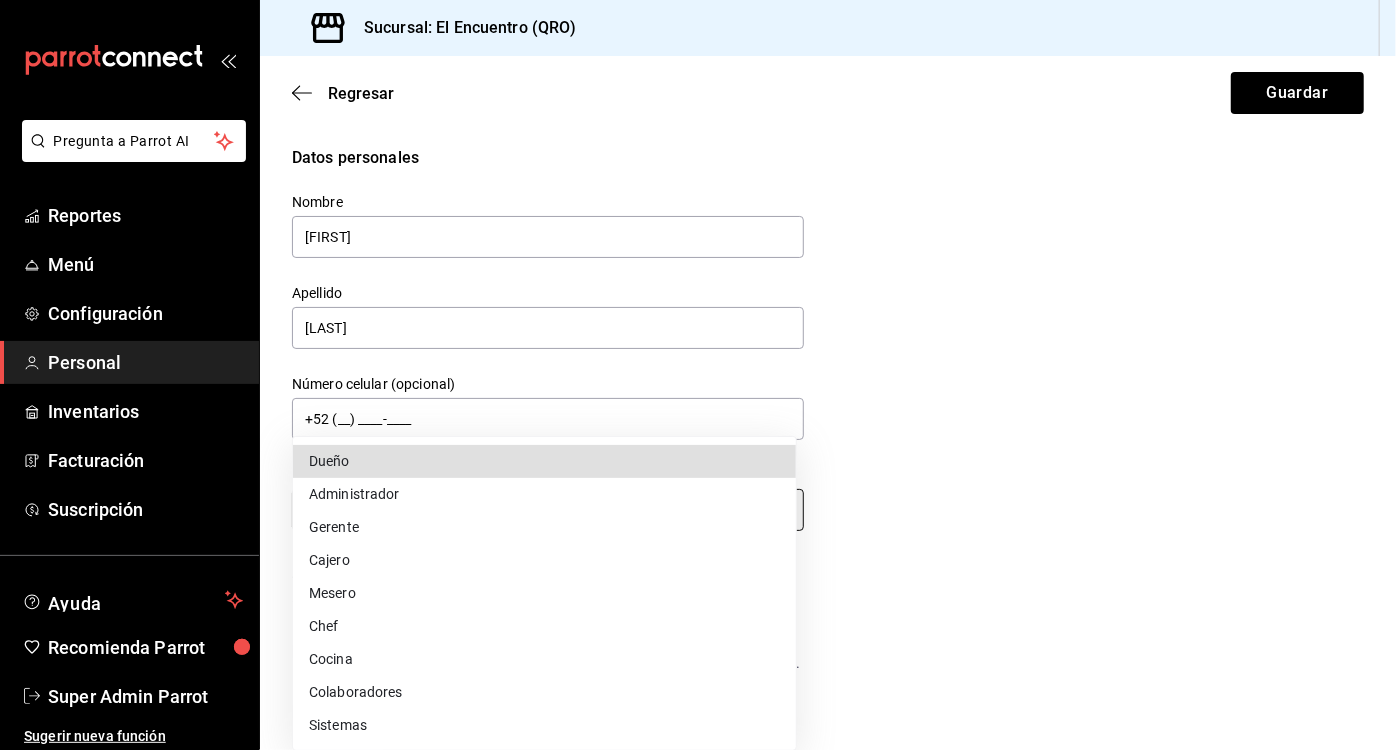 type on "ADMIN" 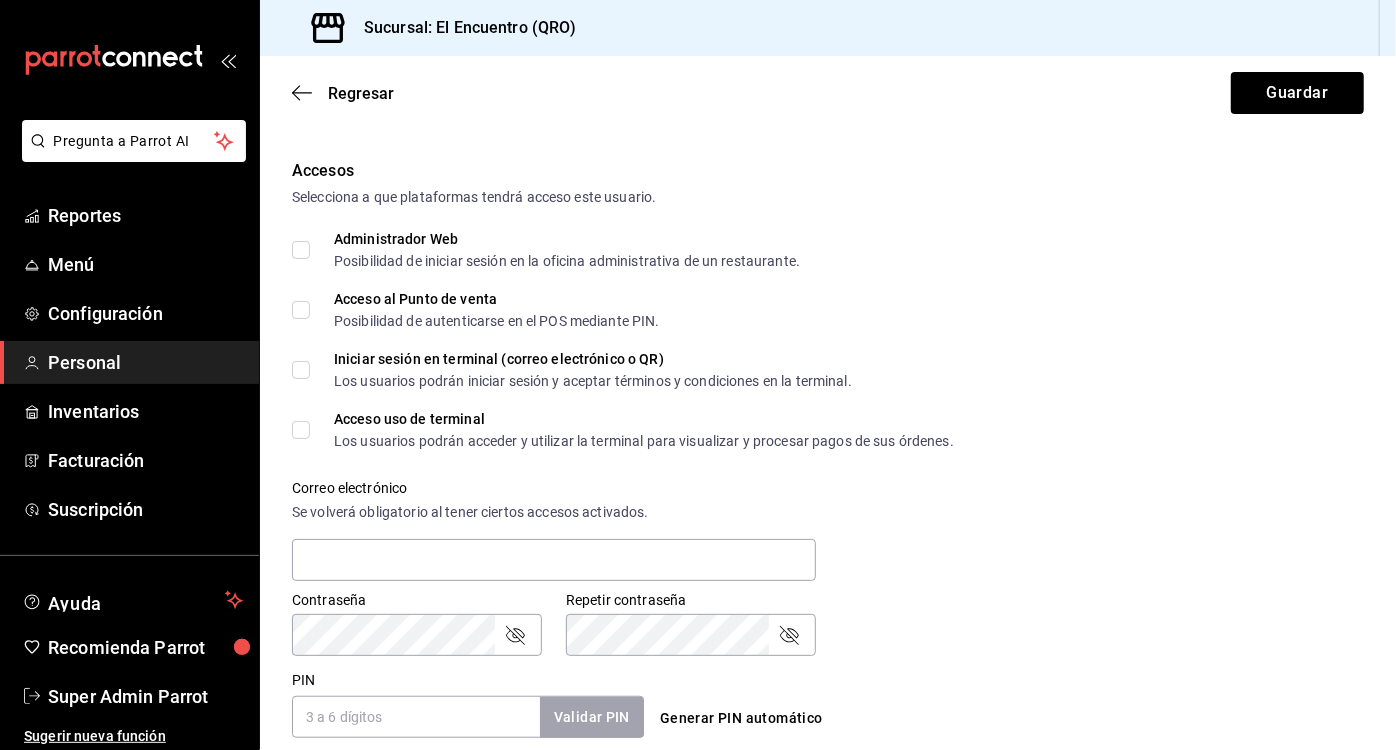 scroll, scrollTop: 405, scrollLeft: 0, axis: vertical 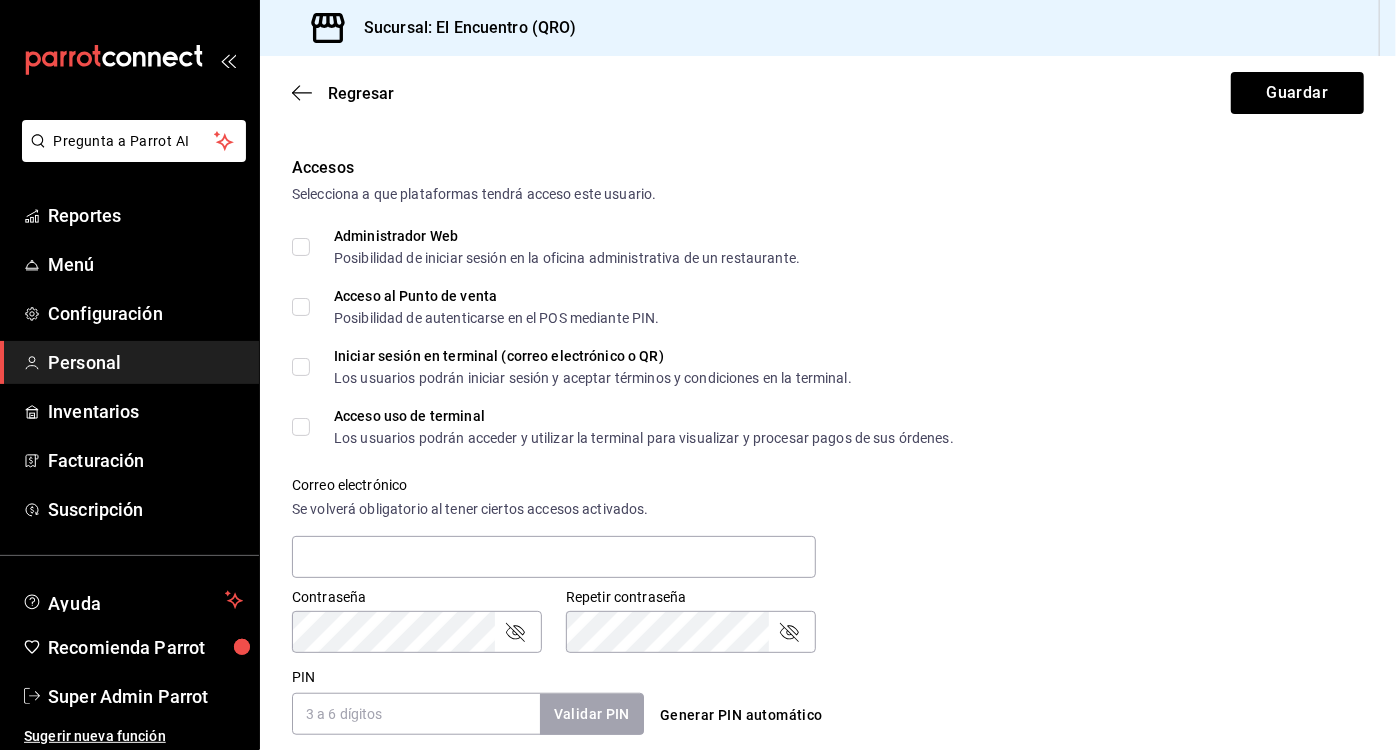 click on "Acceso al Punto de venta Posibilidad de autenticarse en el POS mediante PIN." at bounding box center [301, 307] 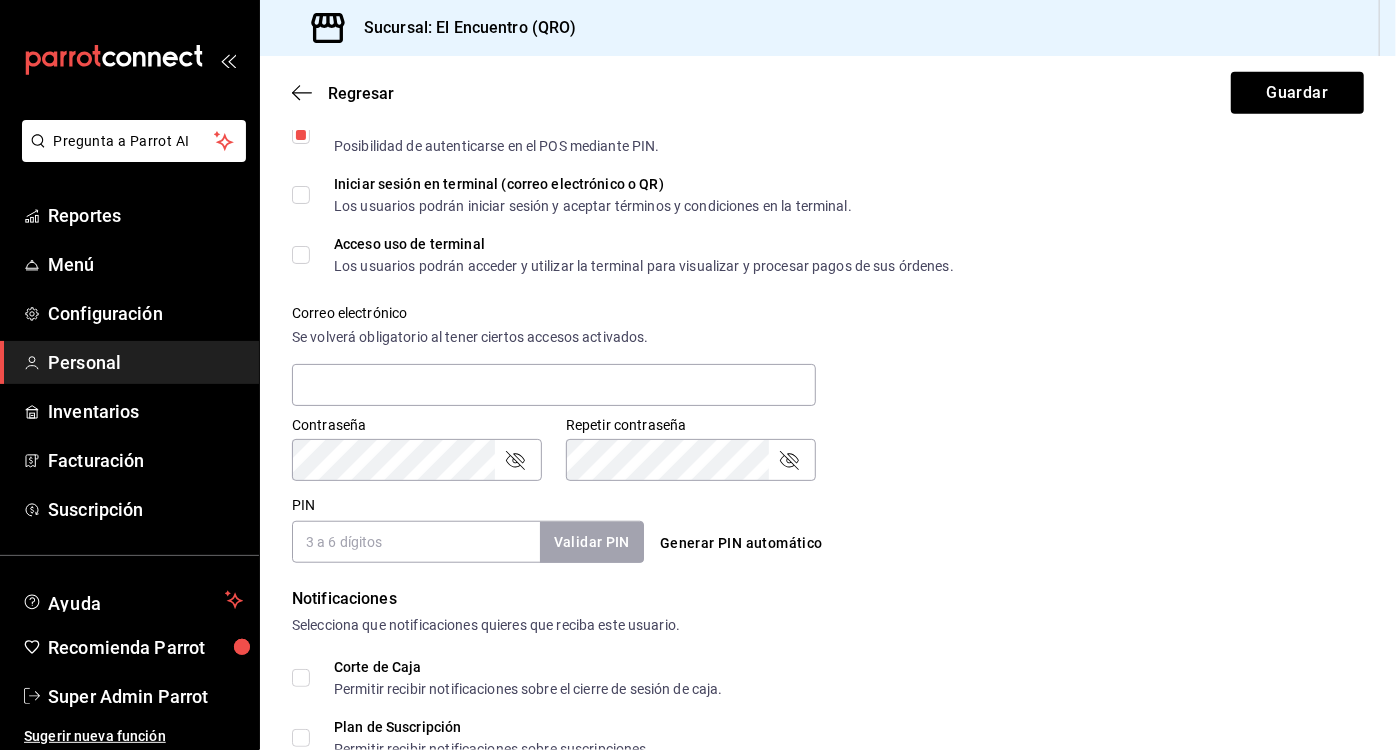 scroll, scrollTop: 591, scrollLeft: 0, axis: vertical 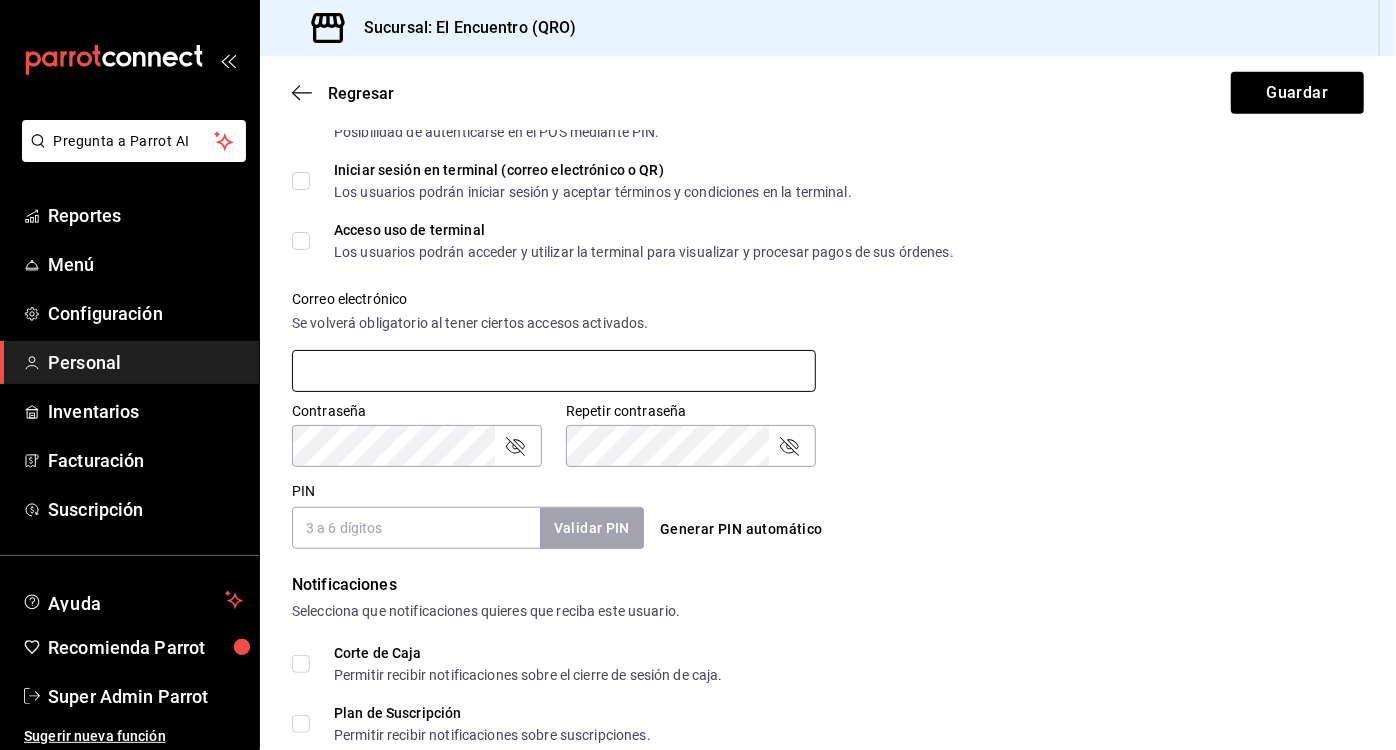 click at bounding box center (554, 371) 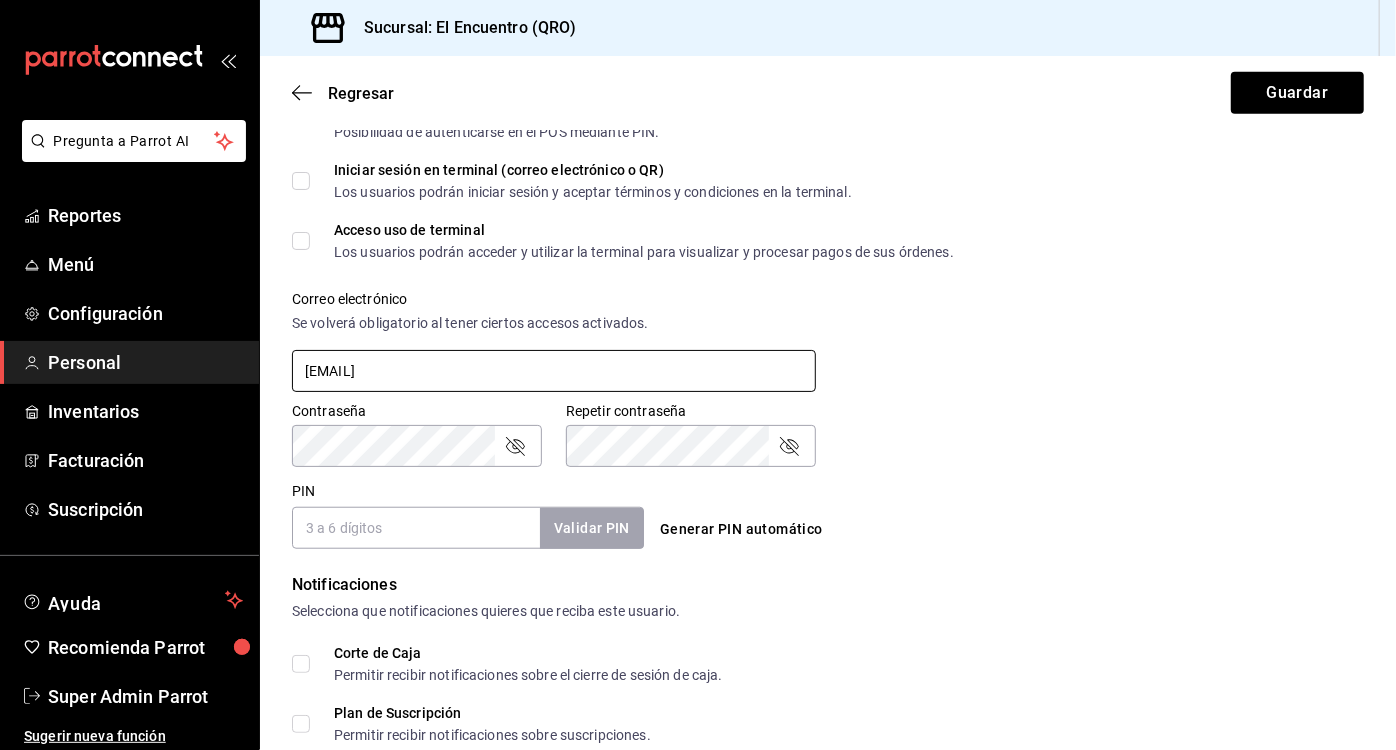 type on "[EMAIL]" 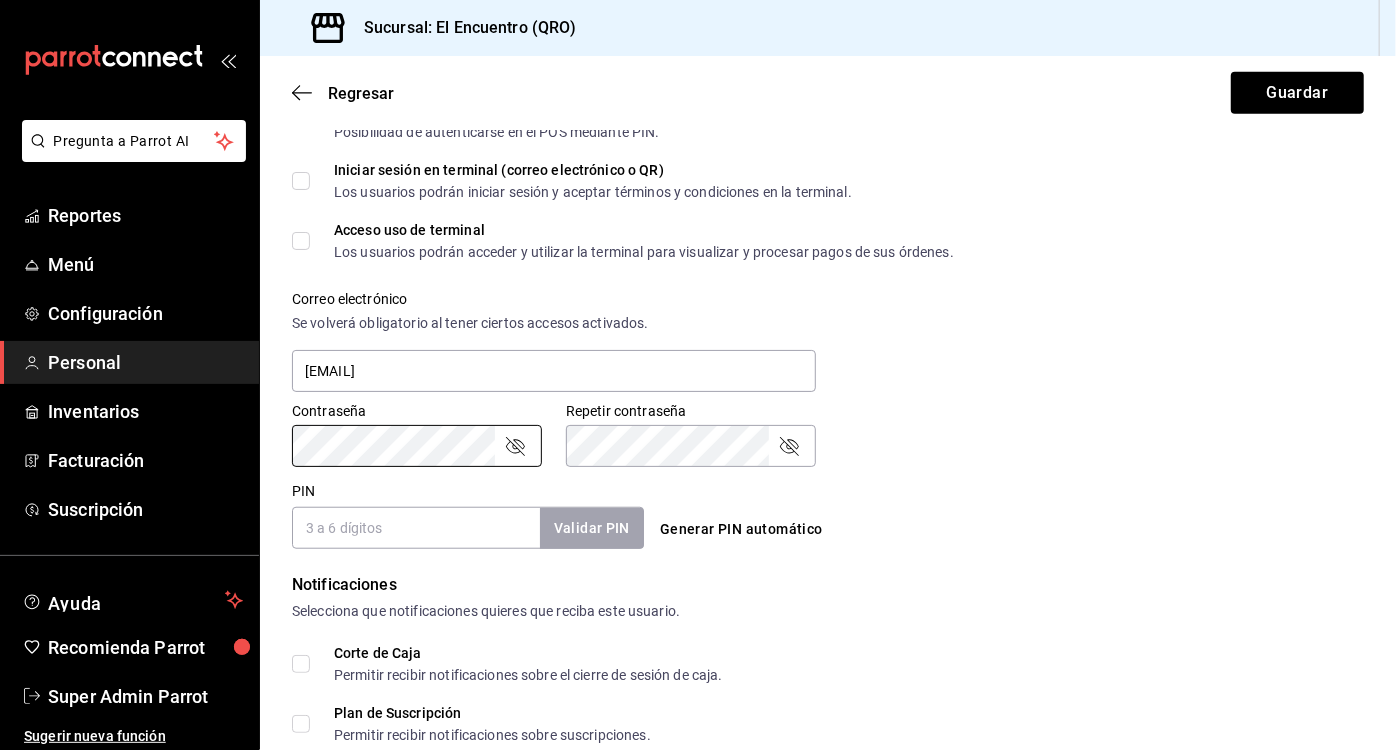 click on "PIN" at bounding box center [416, 528] 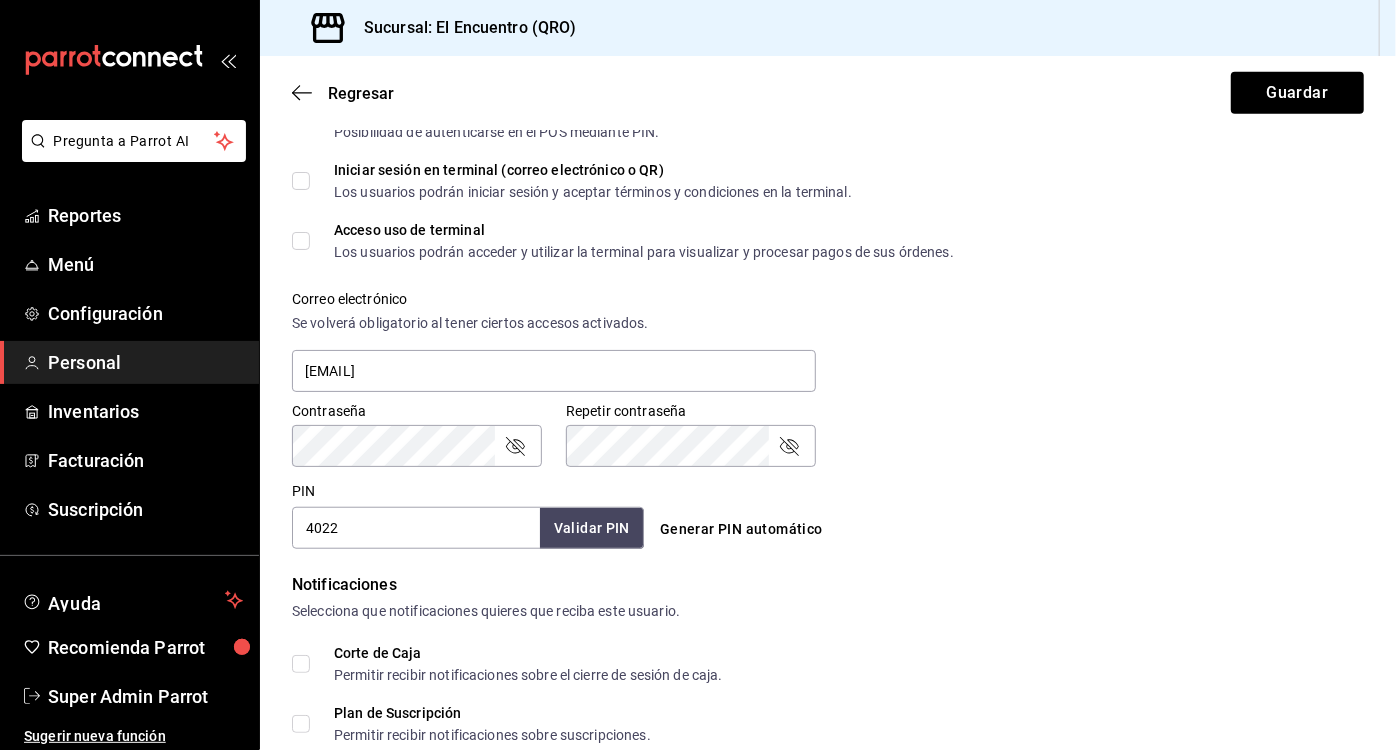 type on "4022" 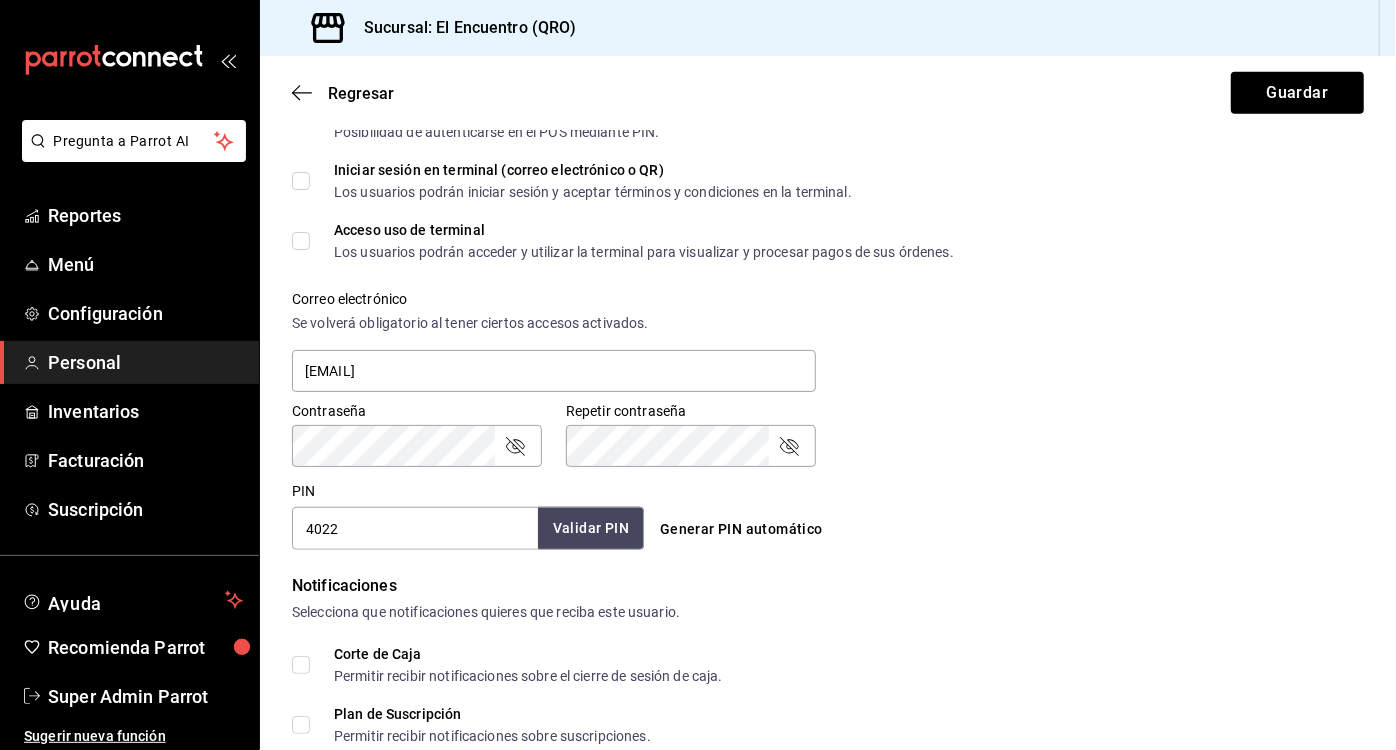 click on "Validar PIN" at bounding box center (591, 528) 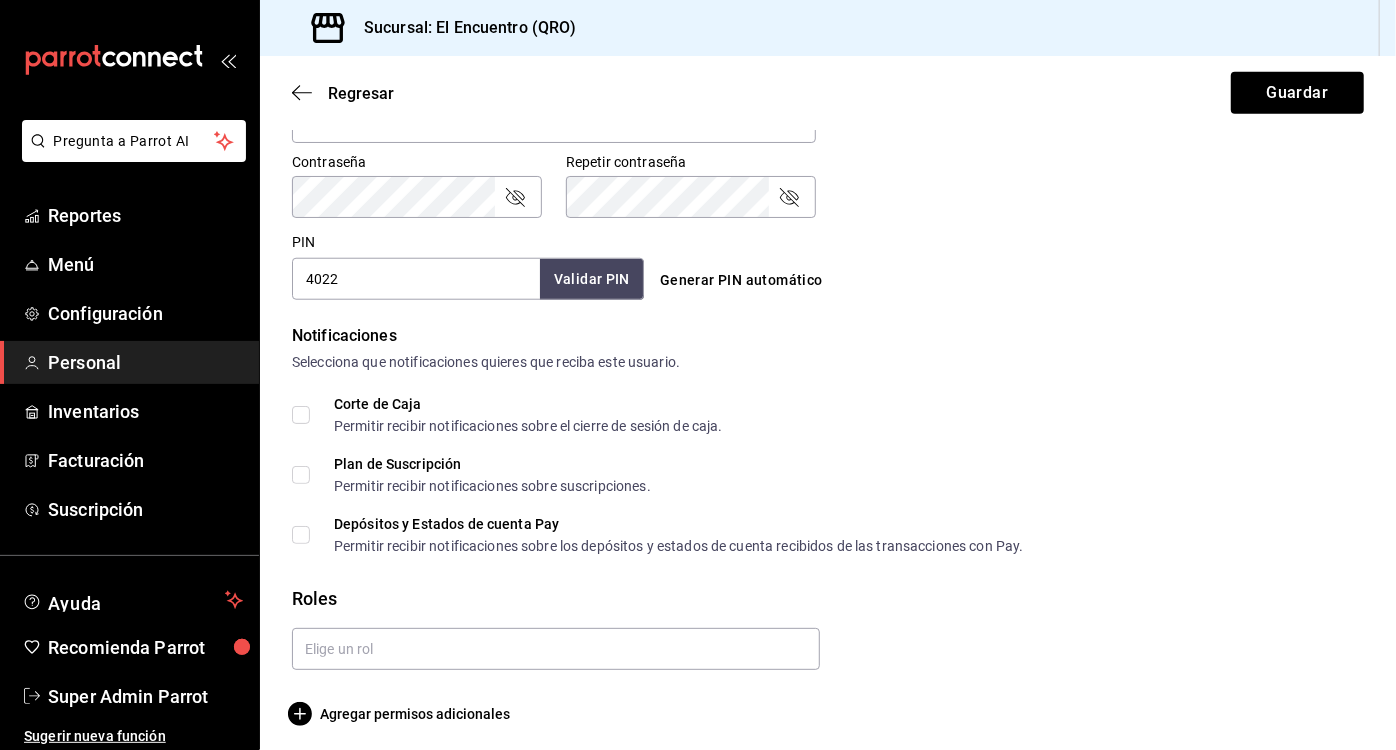 scroll, scrollTop: 847, scrollLeft: 0, axis: vertical 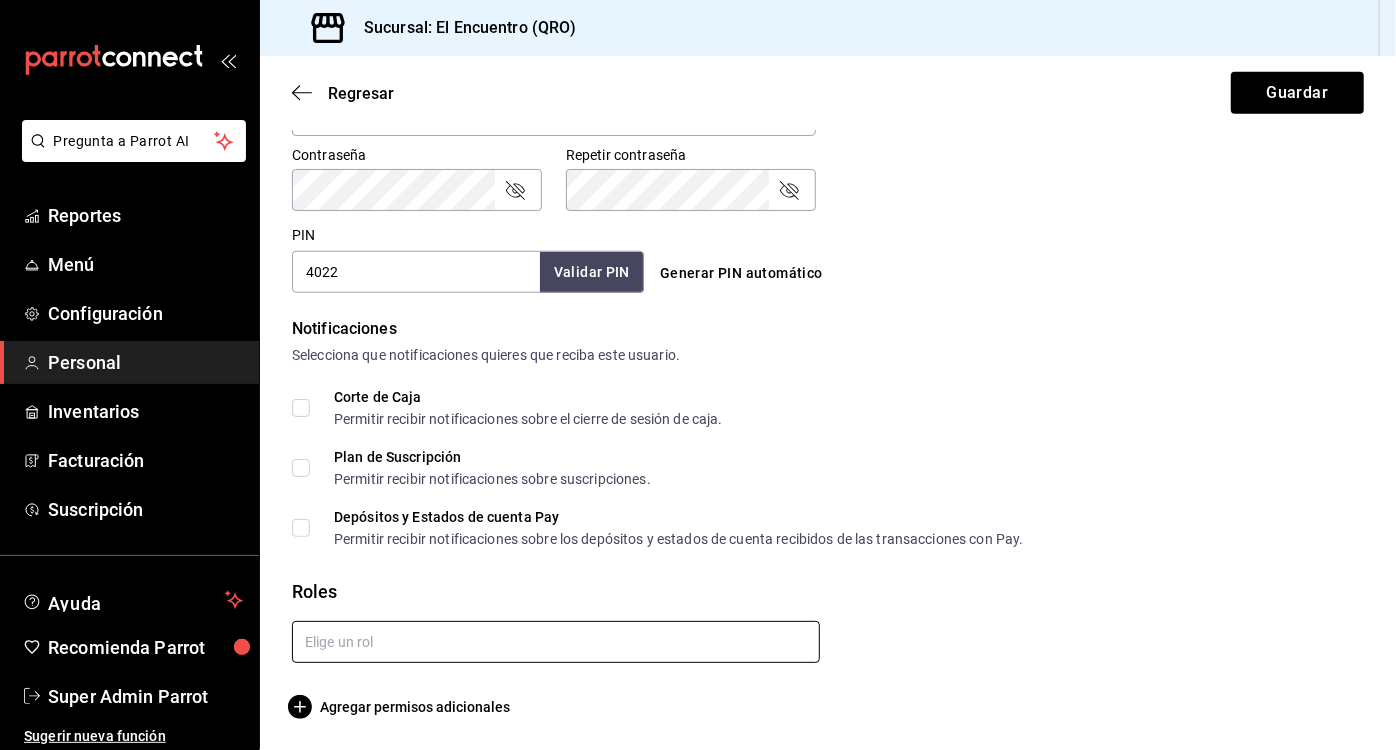 click at bounding box center [556, 642] 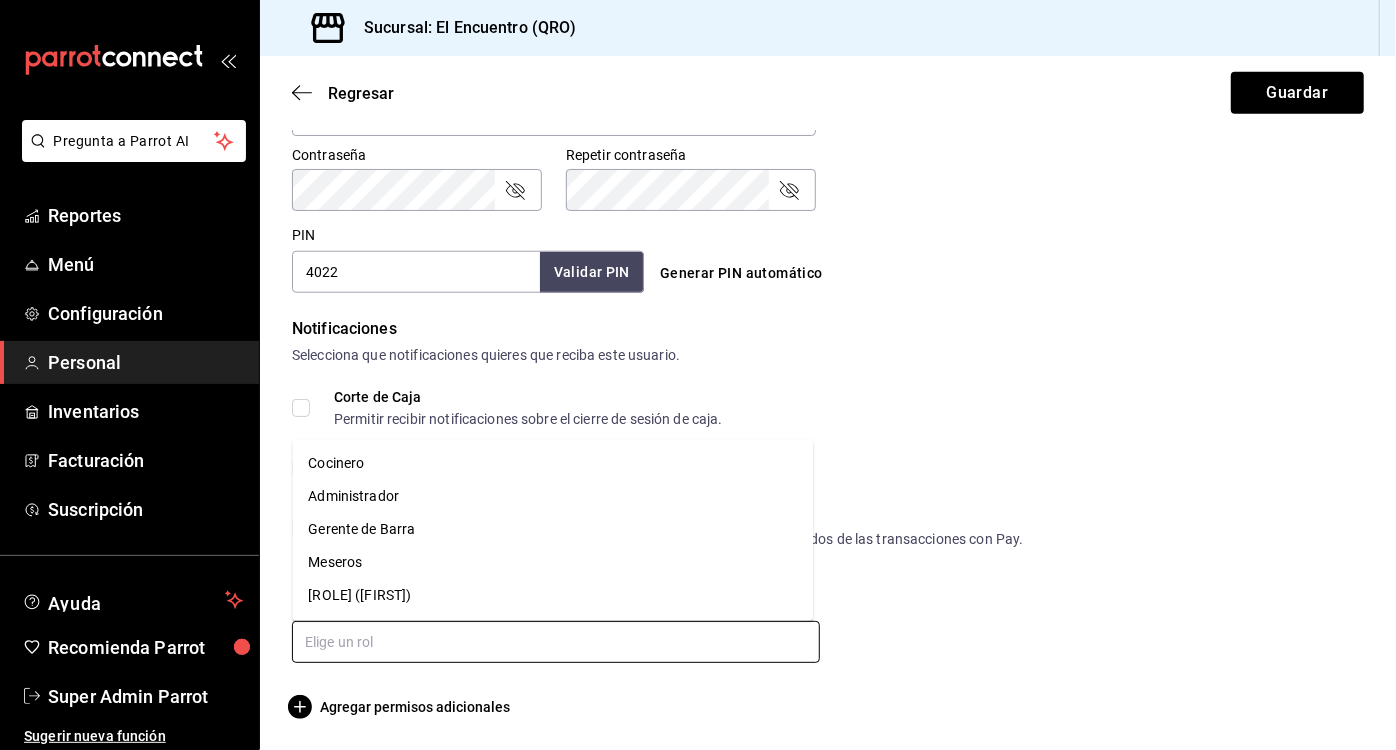 click on "Administrador" at bounding box center (552, 497) 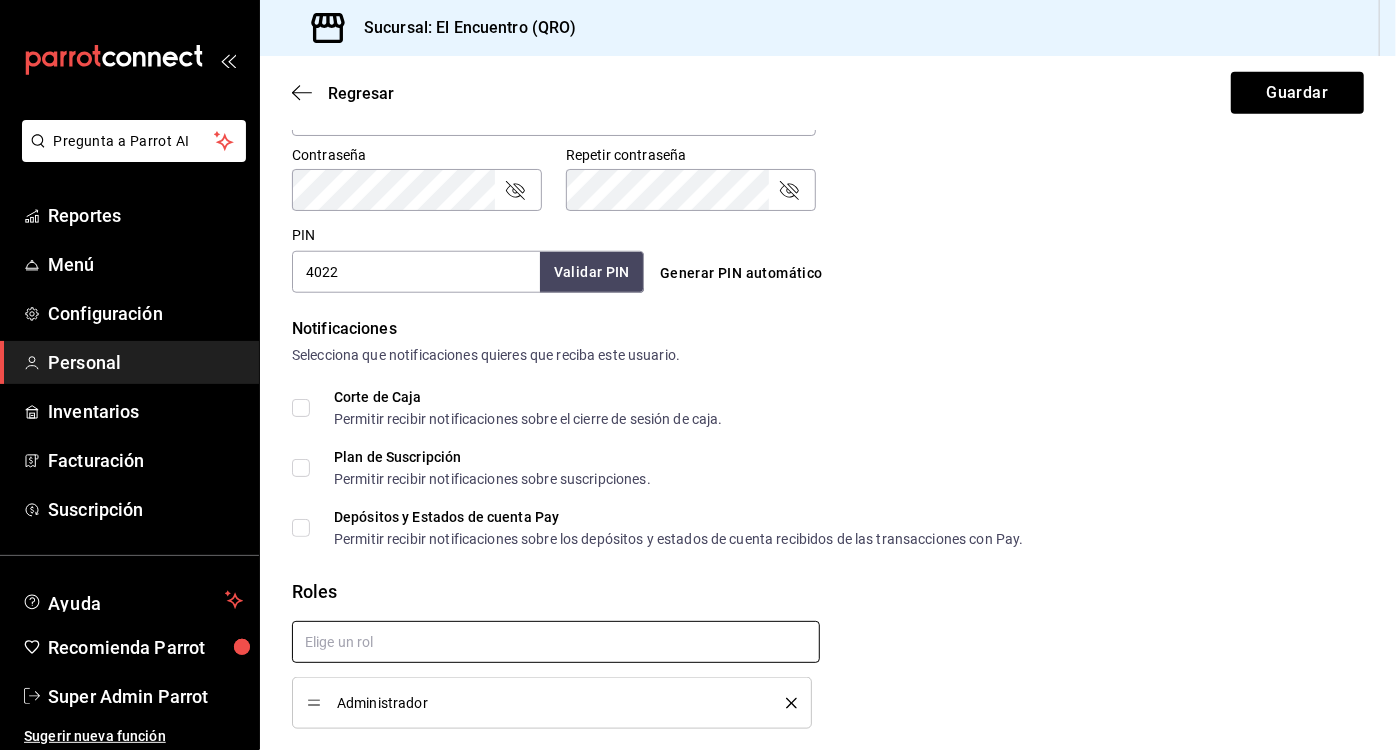 checkbox on "true" 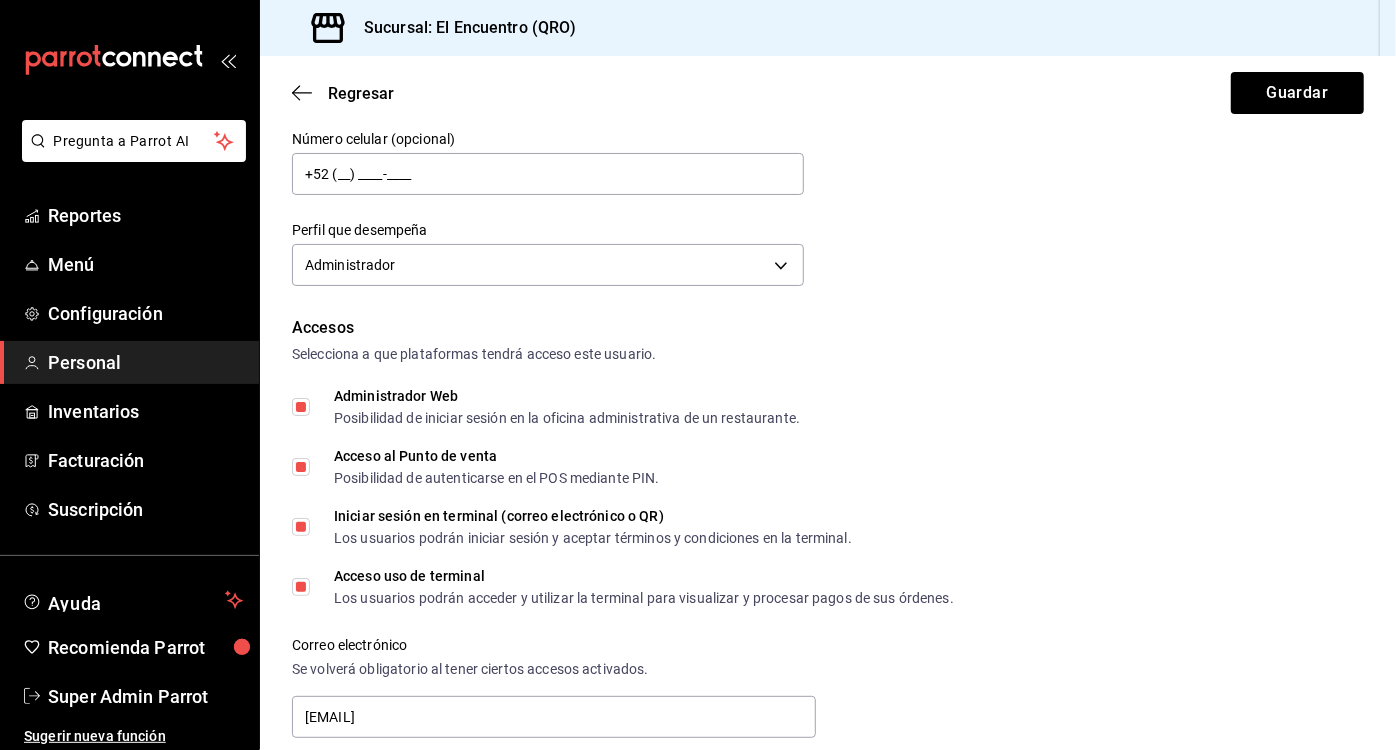 scroll, scrollTop: 0, scrollLeft: 0, axis: both 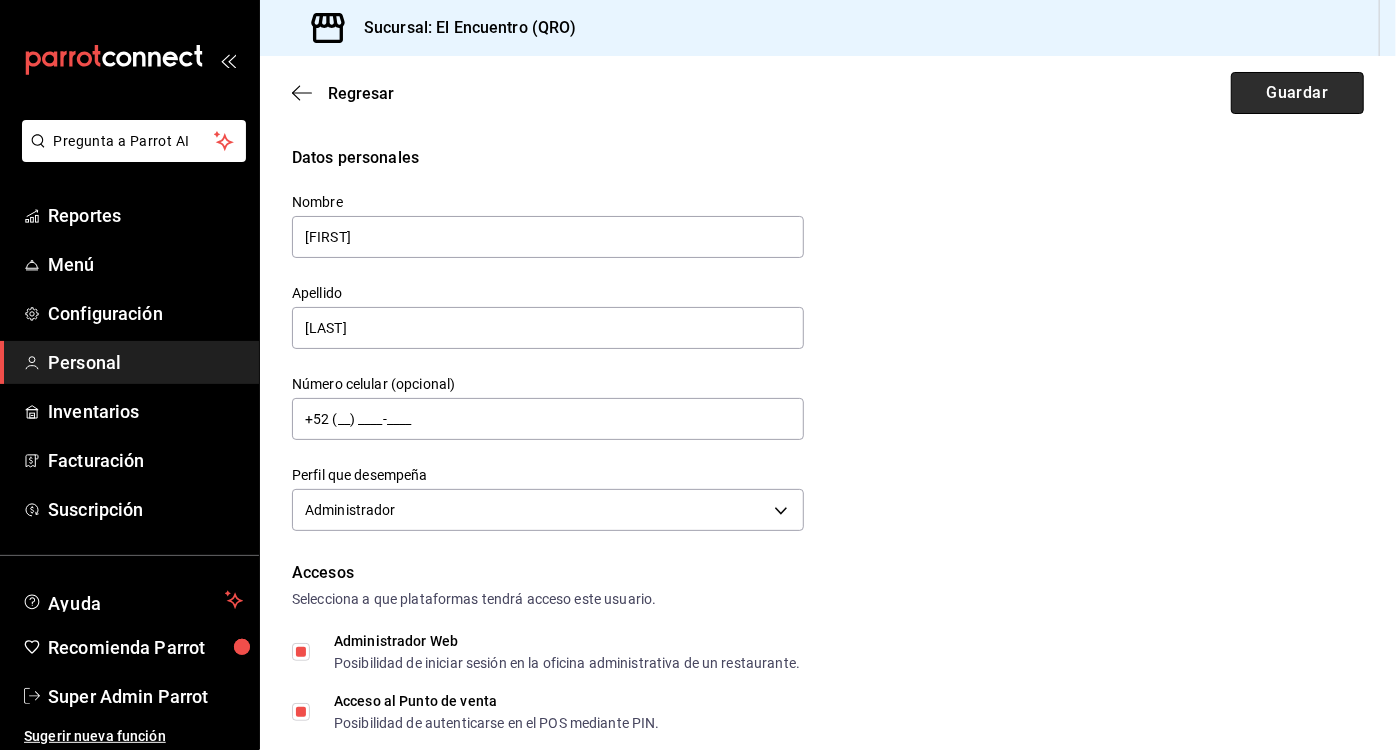 click on "Guardar" at bounding box center (1297, 93) 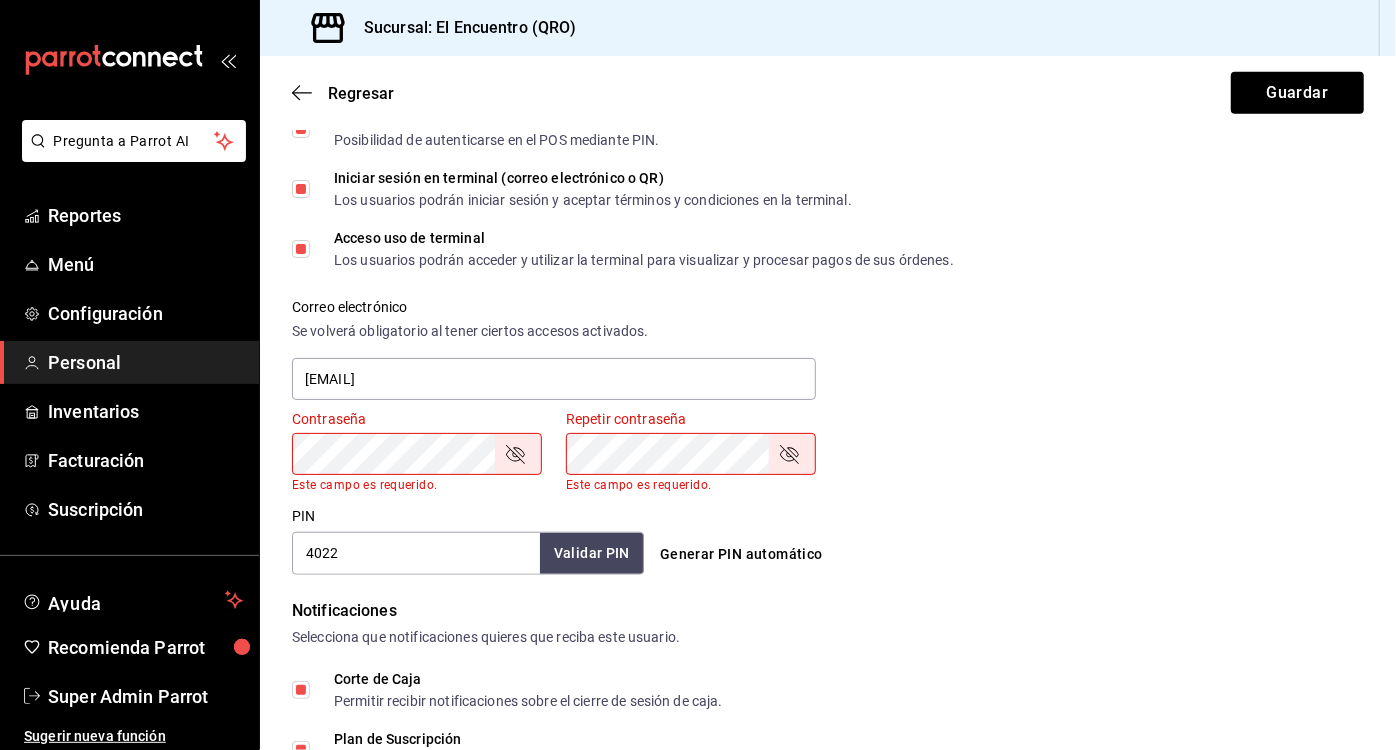 scroll, scrollTop: 586, scrollLeft: 0, axis: vertical 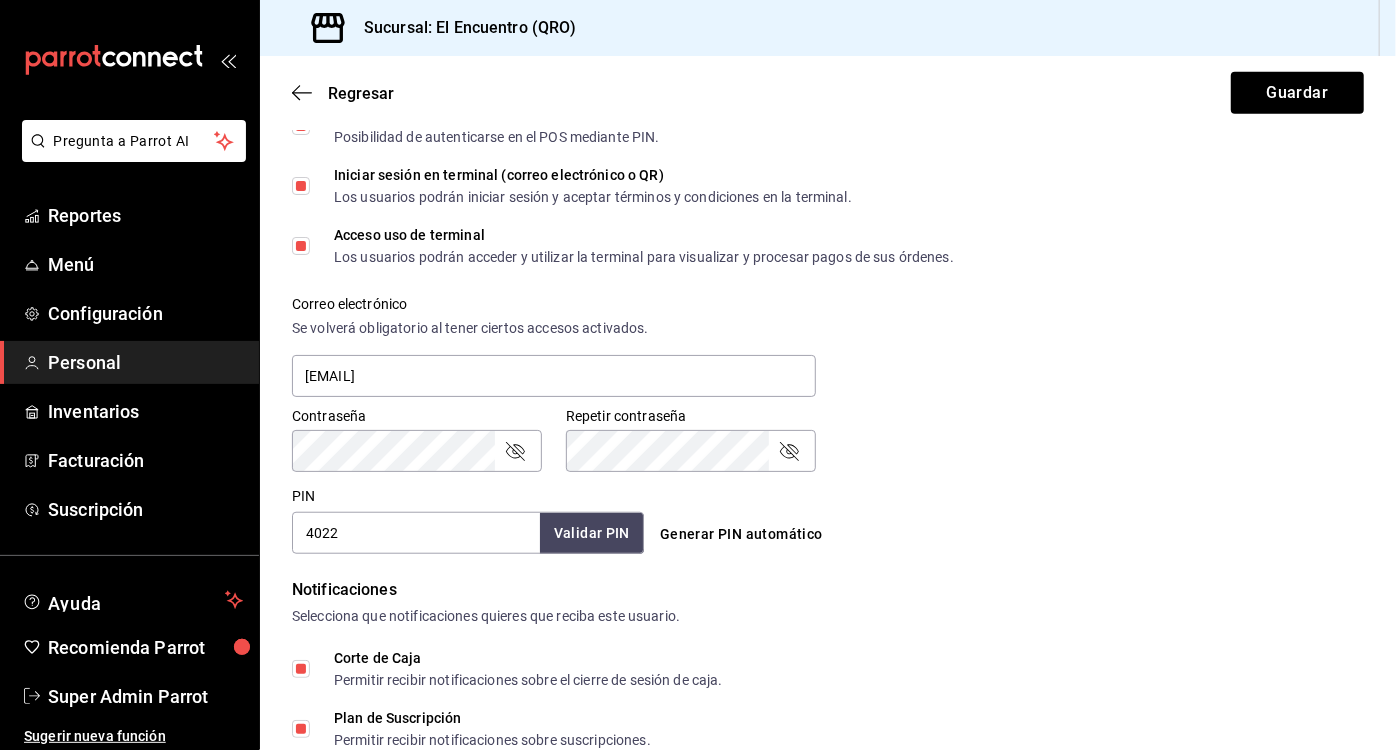 click 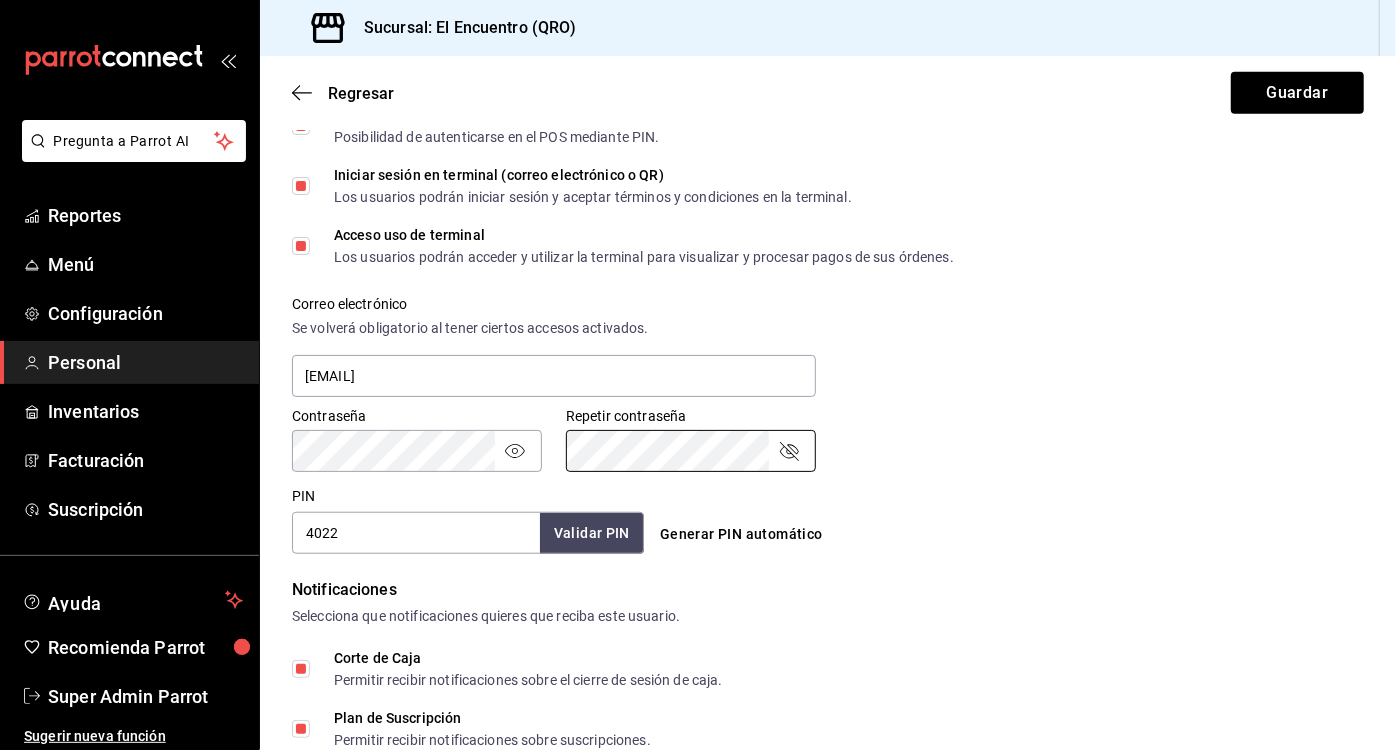 scroll, scrollTop: 957, scrollLeft: 0, axis: vertical 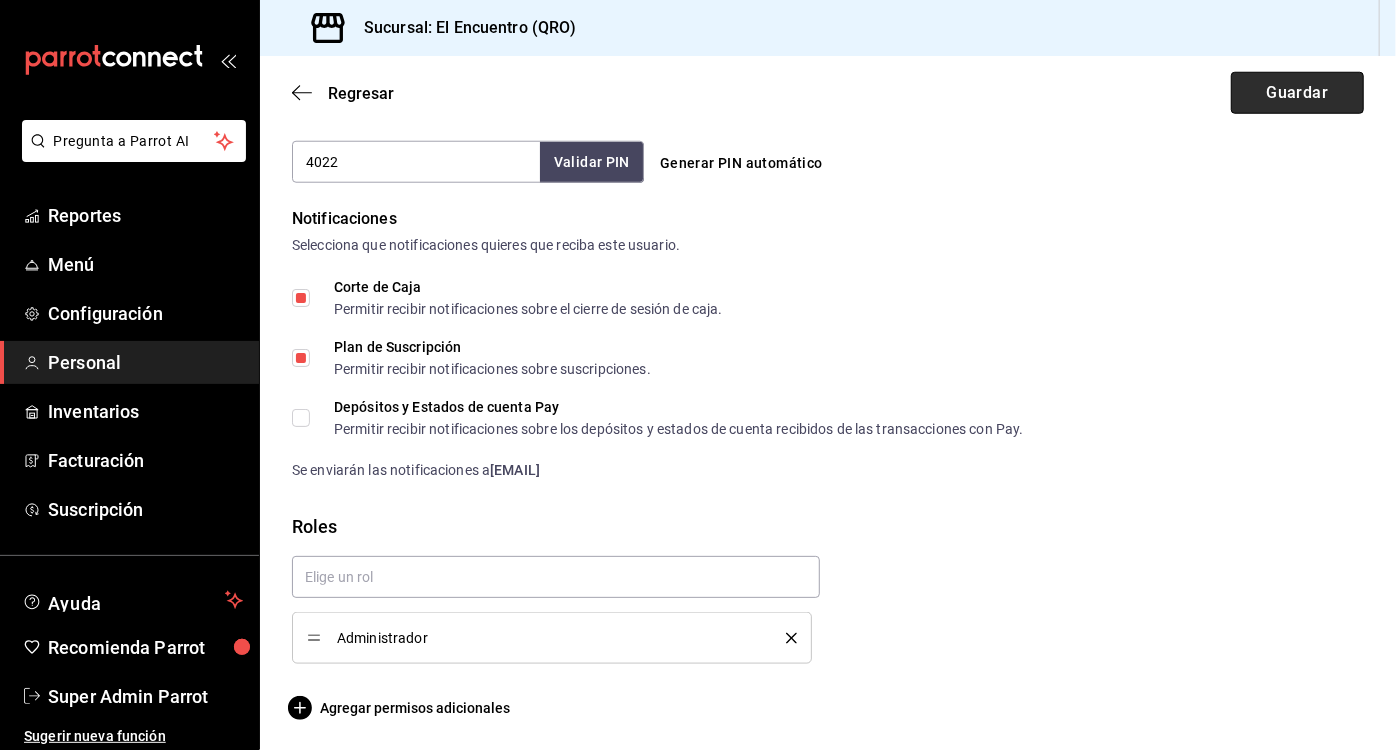 click on "Guardar" at bounding box center [1297, 93] 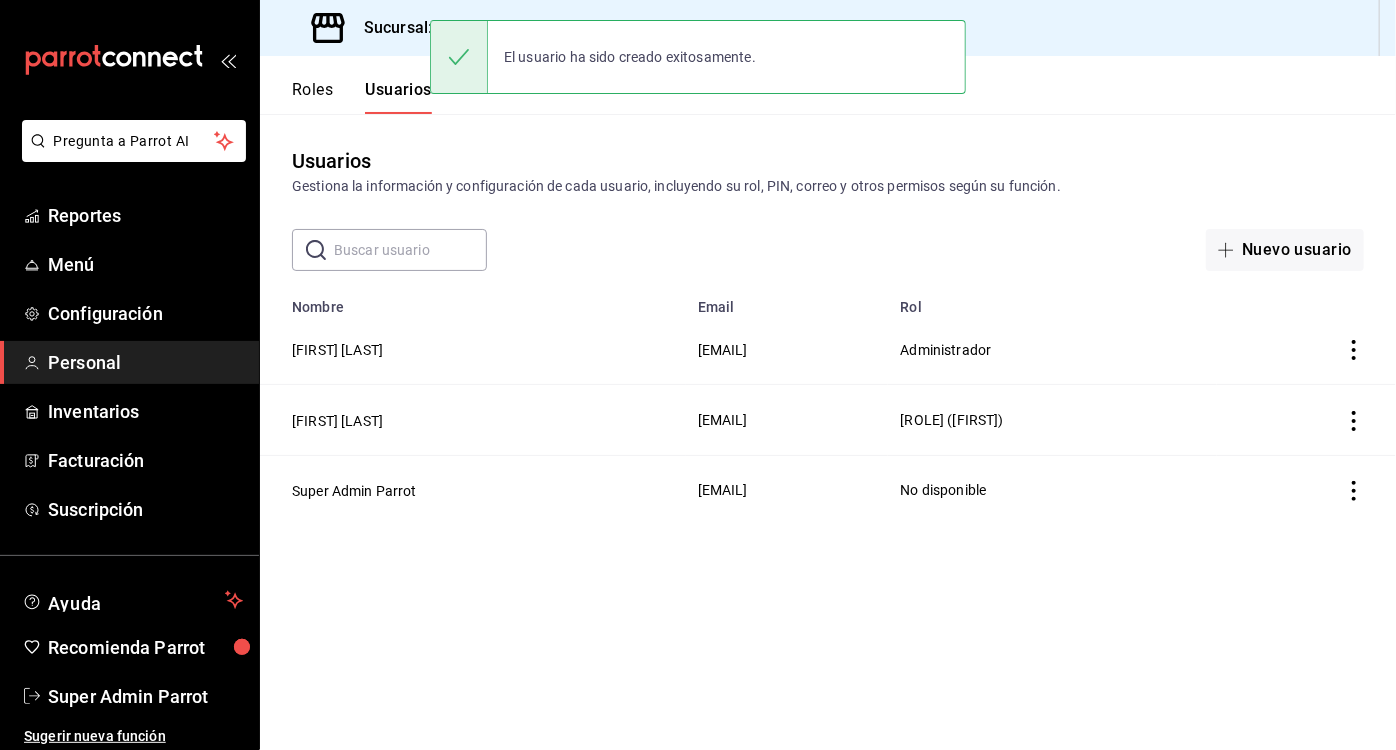 scroll, scrollTop: 0, scrollLeft: 0, axis: both 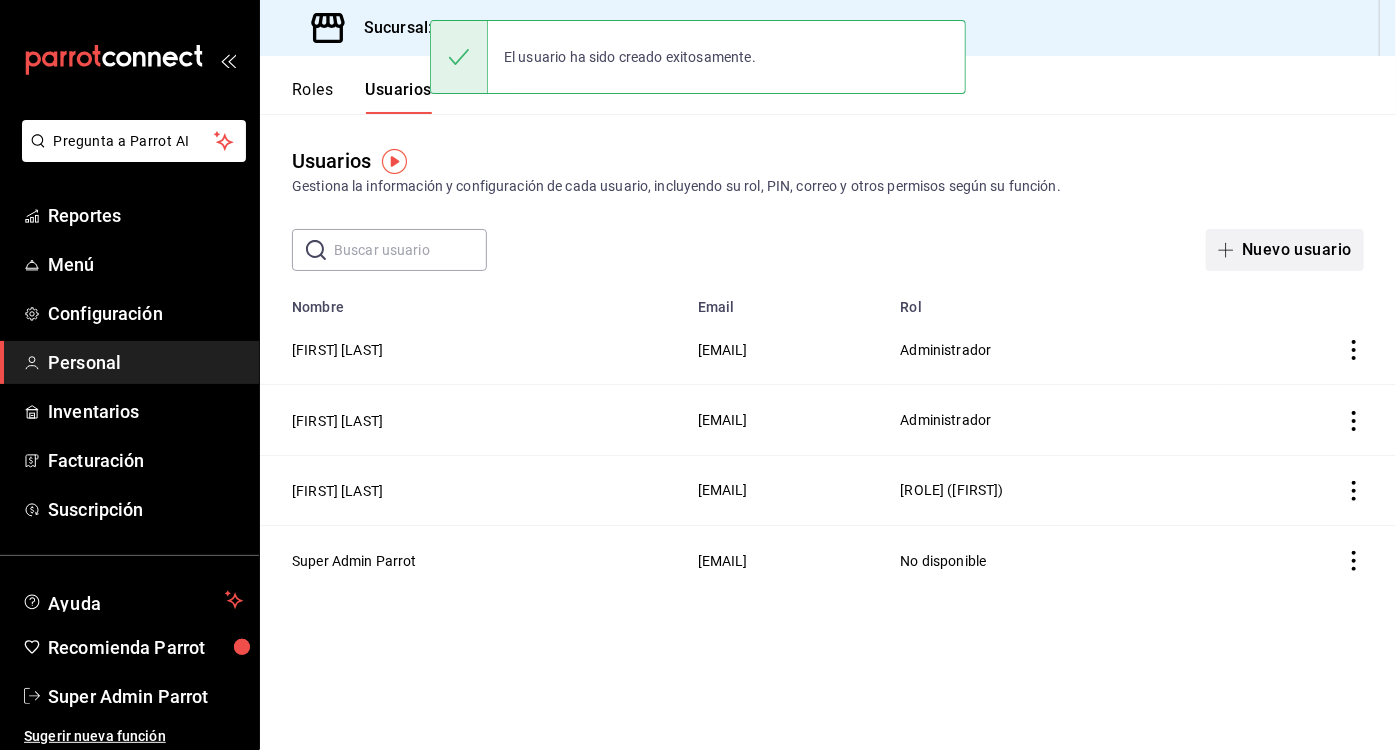 click at bounding box center [1230, 250] 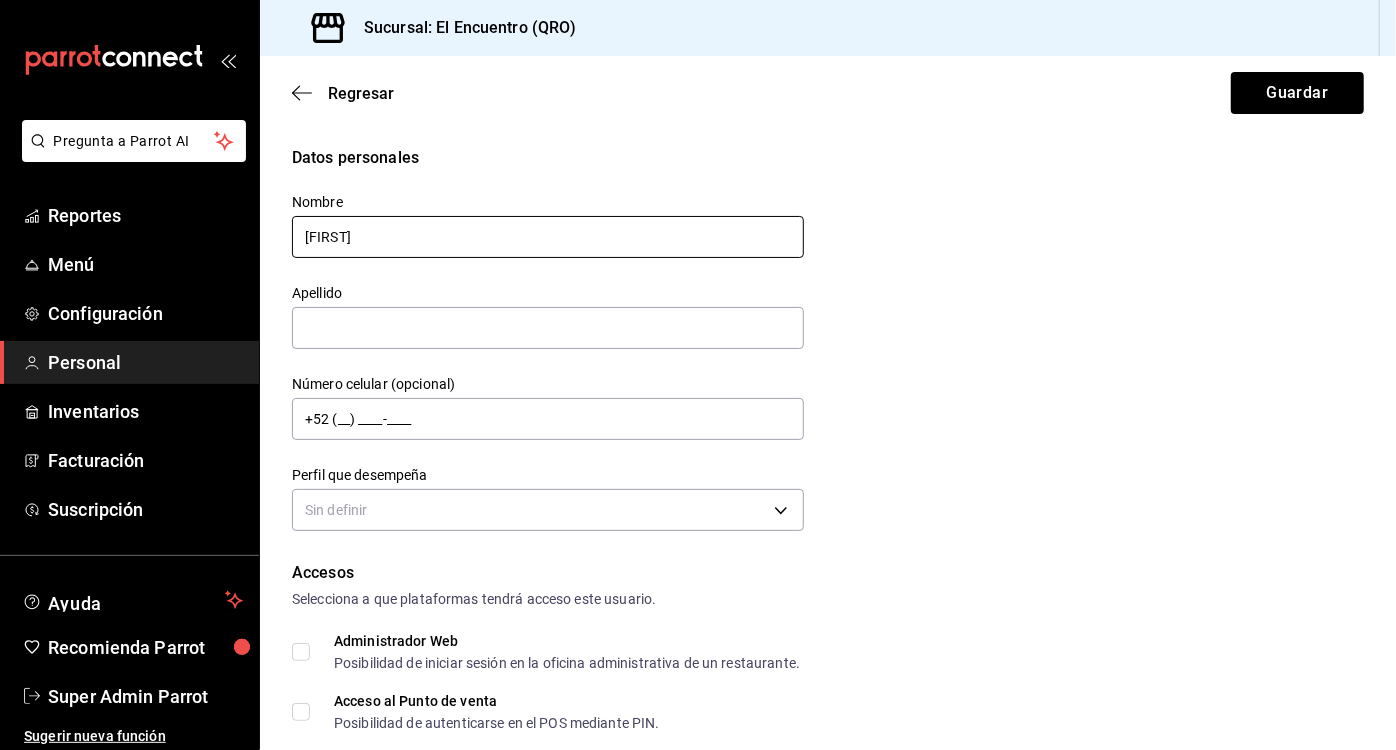 type on "[FIRST]" 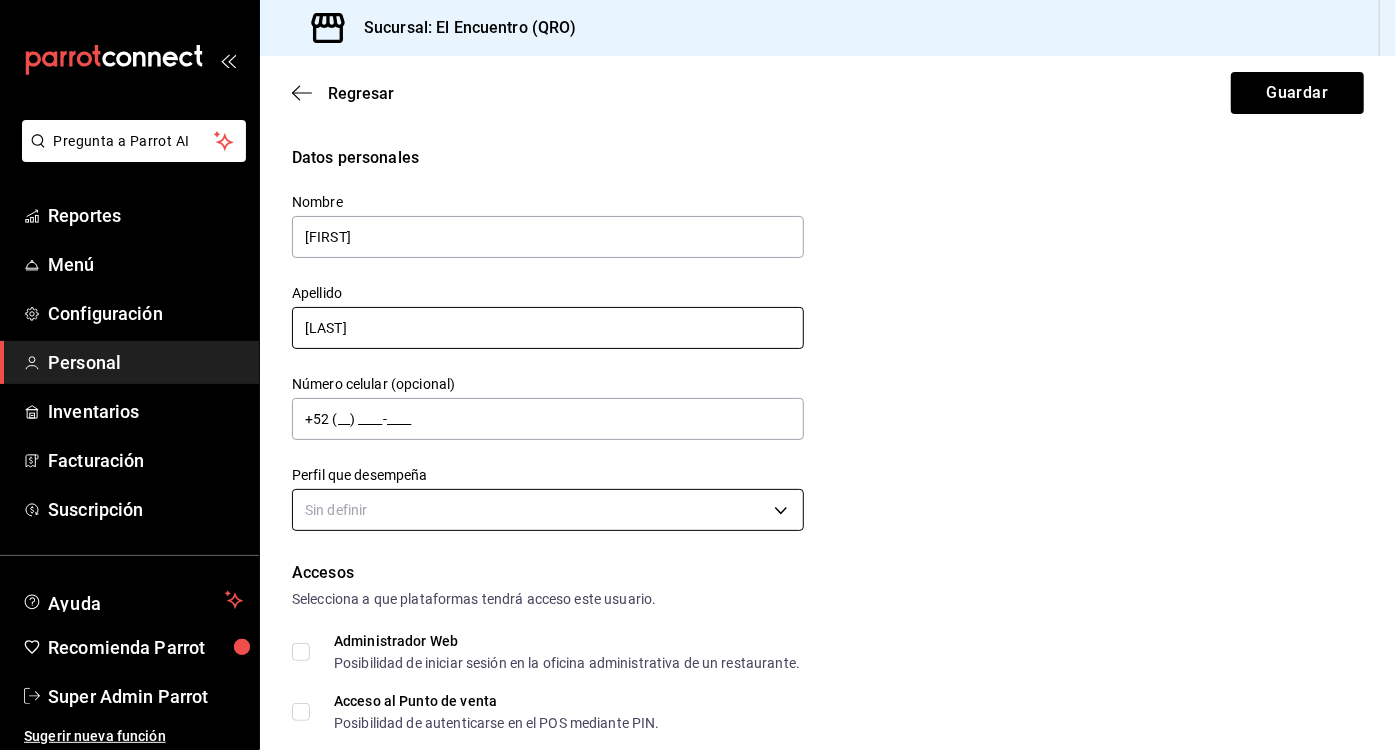 type on "[LAST]" 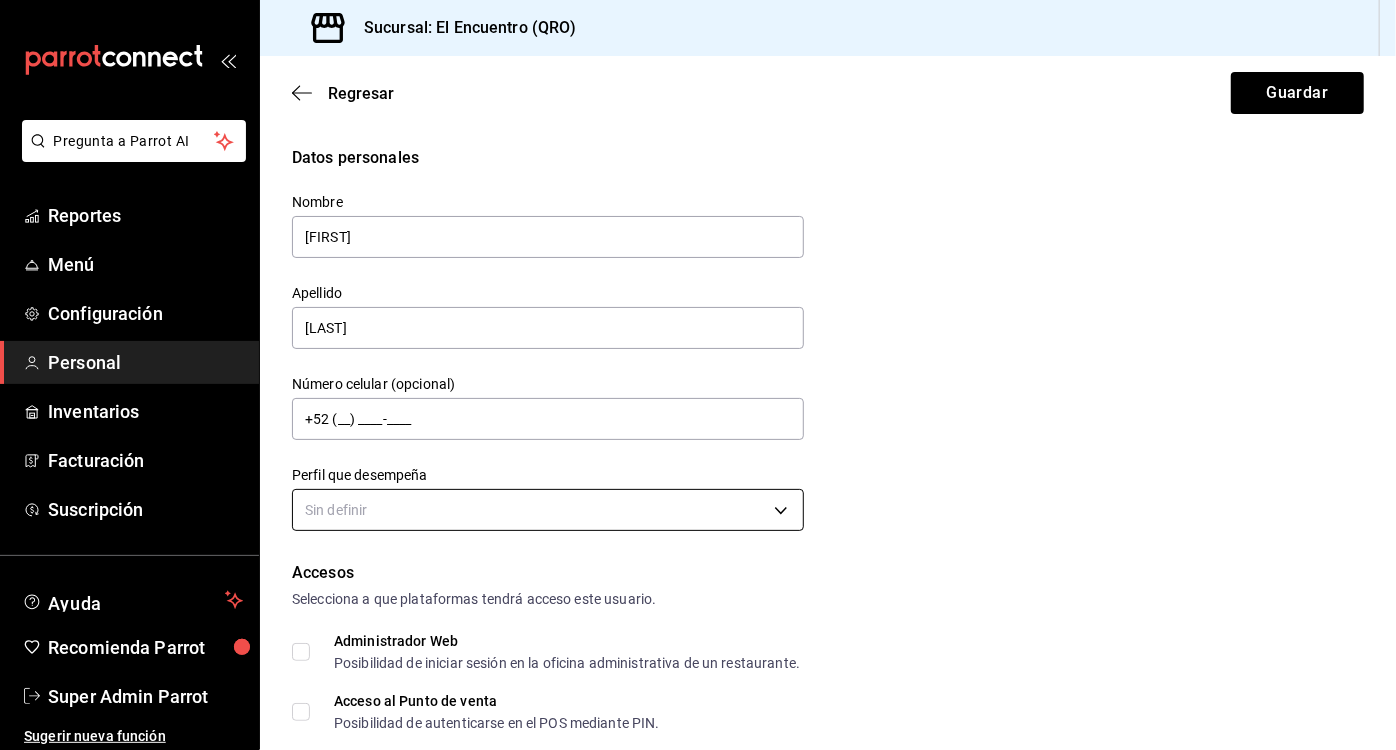 click on "Pregunta a Parrot AI Reportes   Menú   Configuración   Personal   Inventarios   Facturación   Suscripción   Ayuda Recomienda Parrot   Super Admin Parrot   Sugerir nueva función   Sucursal: El Encuentro (QRO) Regresar Guardar Datos personales Nombre [FIRST] Apellido [LAST] Número celular (opcional) +52 (__) ____-____ Perfil que desempeña Sin definir Accesos Selecciona a que plataformas tendrá acceso este usuario. Administrador Web Posibilidad de iniciar sesión en la oficina administrativa de un restaurante.  Acceso al Punto de venta Posibilidad de autenticarse en el POS mediante PIN.  Iniciar sesión en terminal (correo electrónico o QR) Los usuarios podrán iniciar sesión y aceptar términos y condiciones en la terminal. Acceso uso de terminal Los usuarios podrán acceder y utilizar la terminal para visualizar y procesar pagos de sus órdenes. Correo electrónico Se volverá obligatorio al tener ciertos accesos activados. Contraseña Contraseña Repetir contraseña Repetir contraseña PIN Validar PIN" at bounding box center (698, 375) 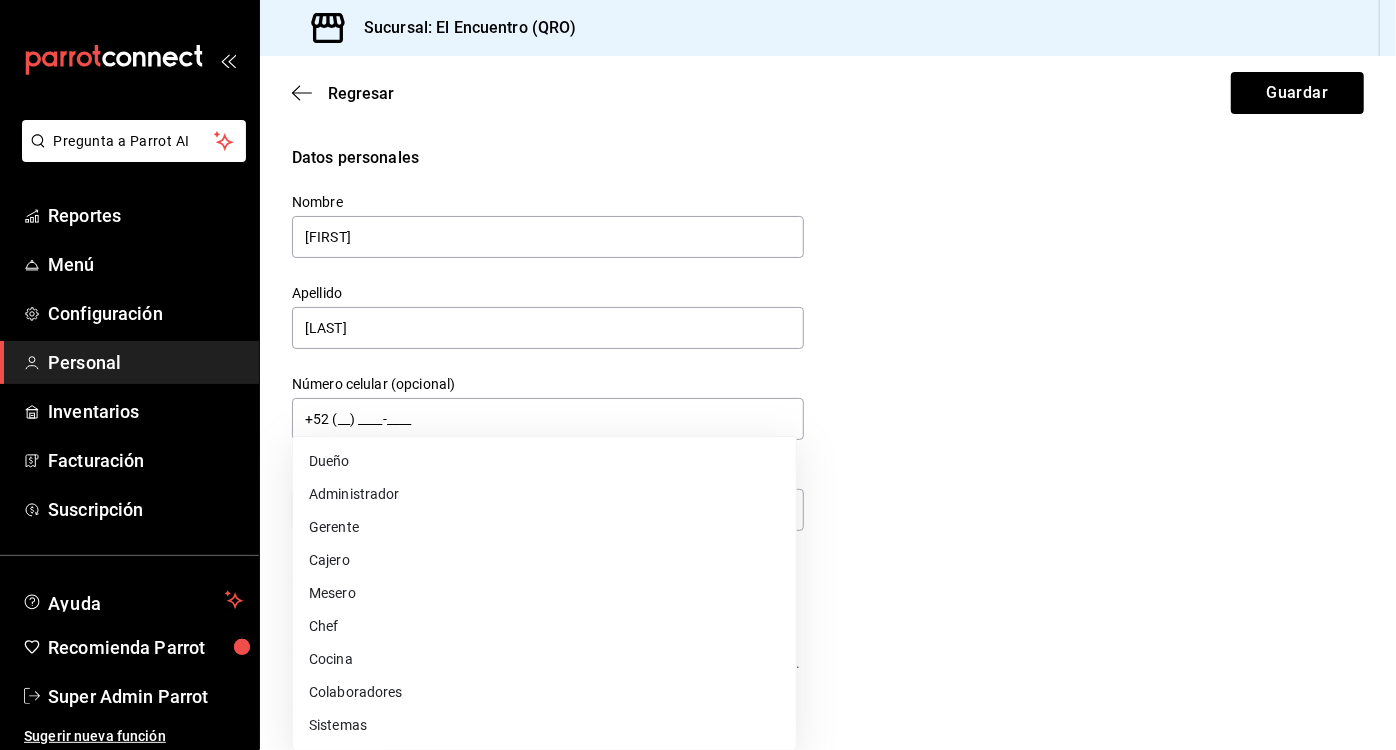 click on "Mesero" at bounding box center (544, 593) 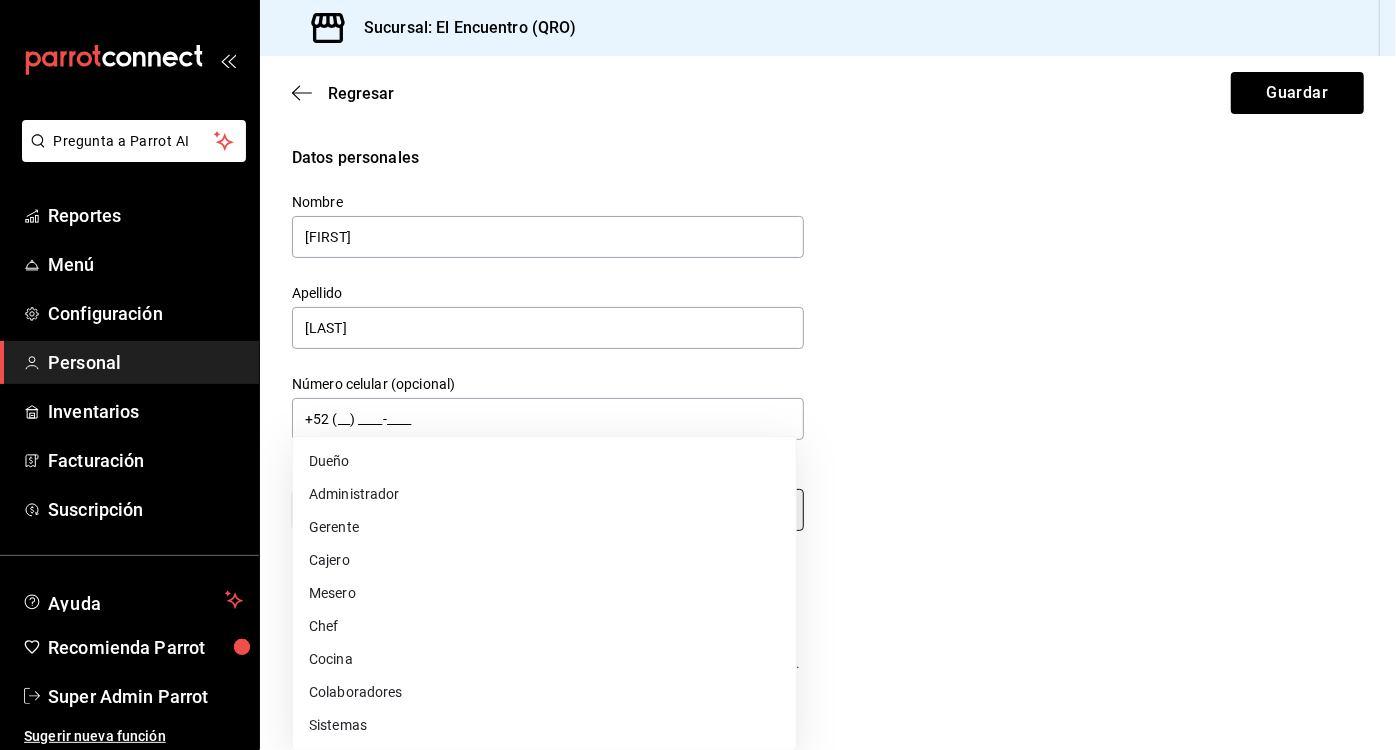 type on "WAITER" 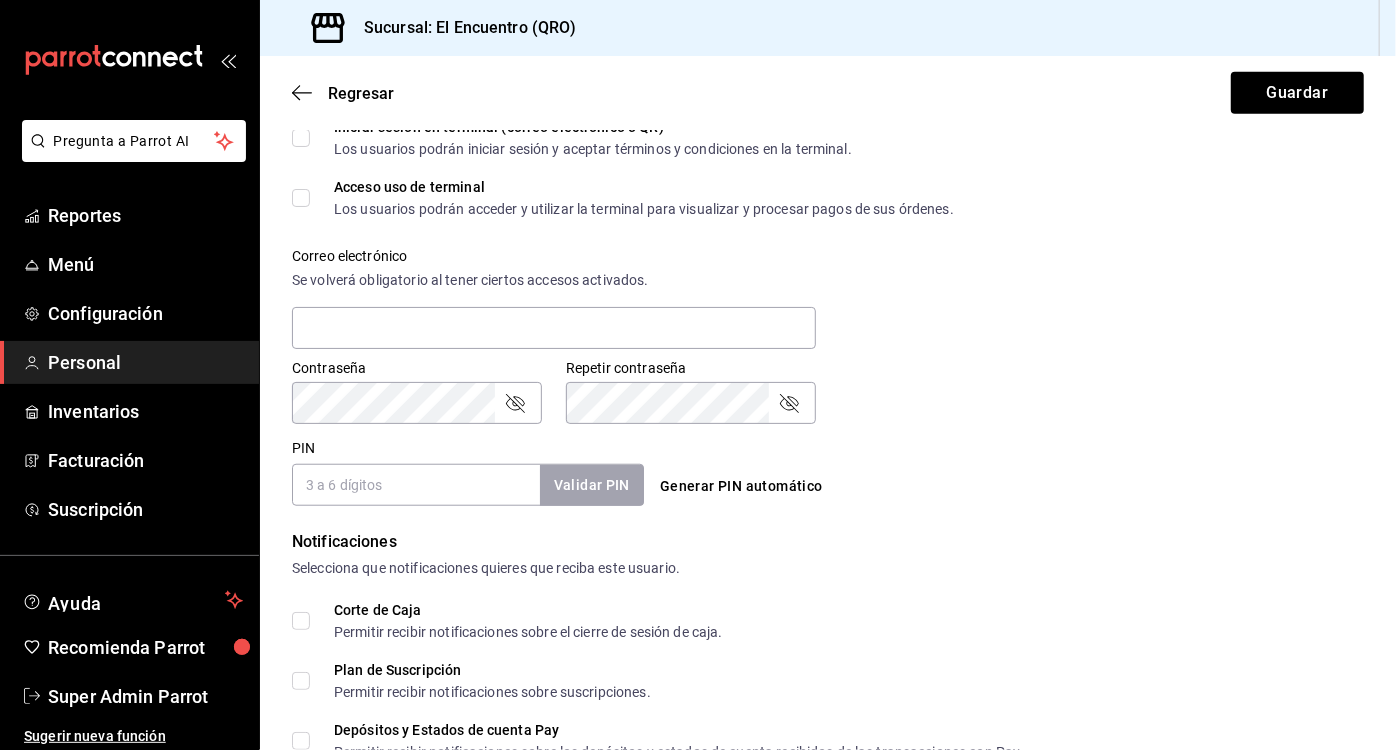 scroll, scrollTop: 635, scrollLeft: 0, axis: vertical 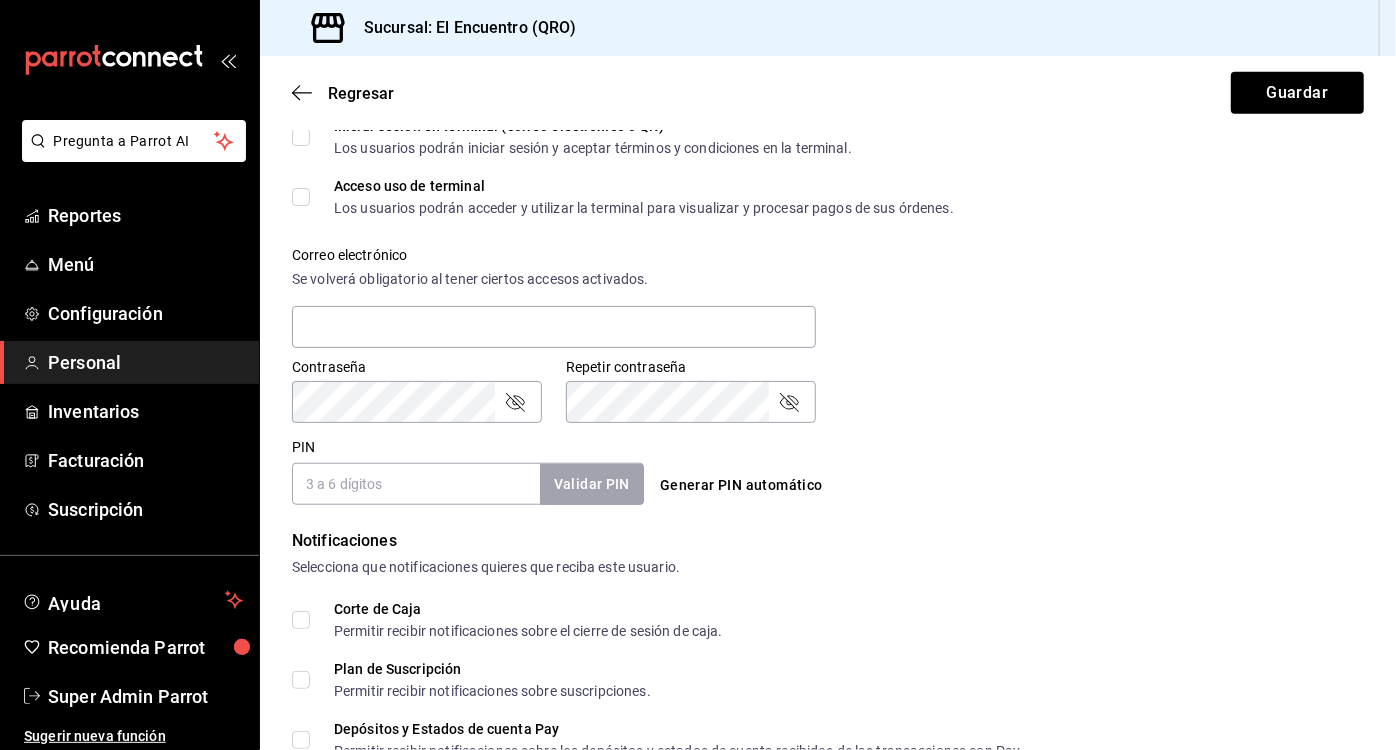 click on "PIN" at bounding box center [416, 484] 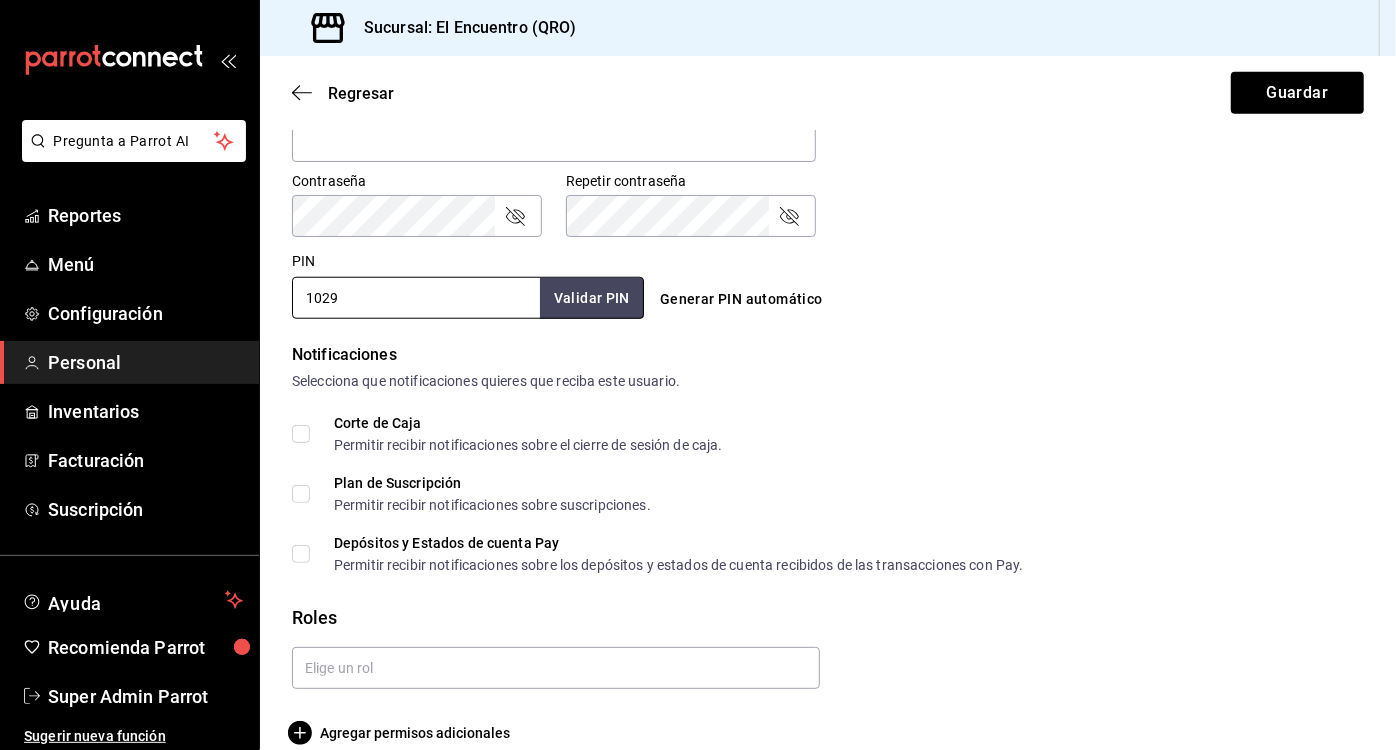 scroll, scrollTop: 847, scrollLeft: 0, axis: vertical 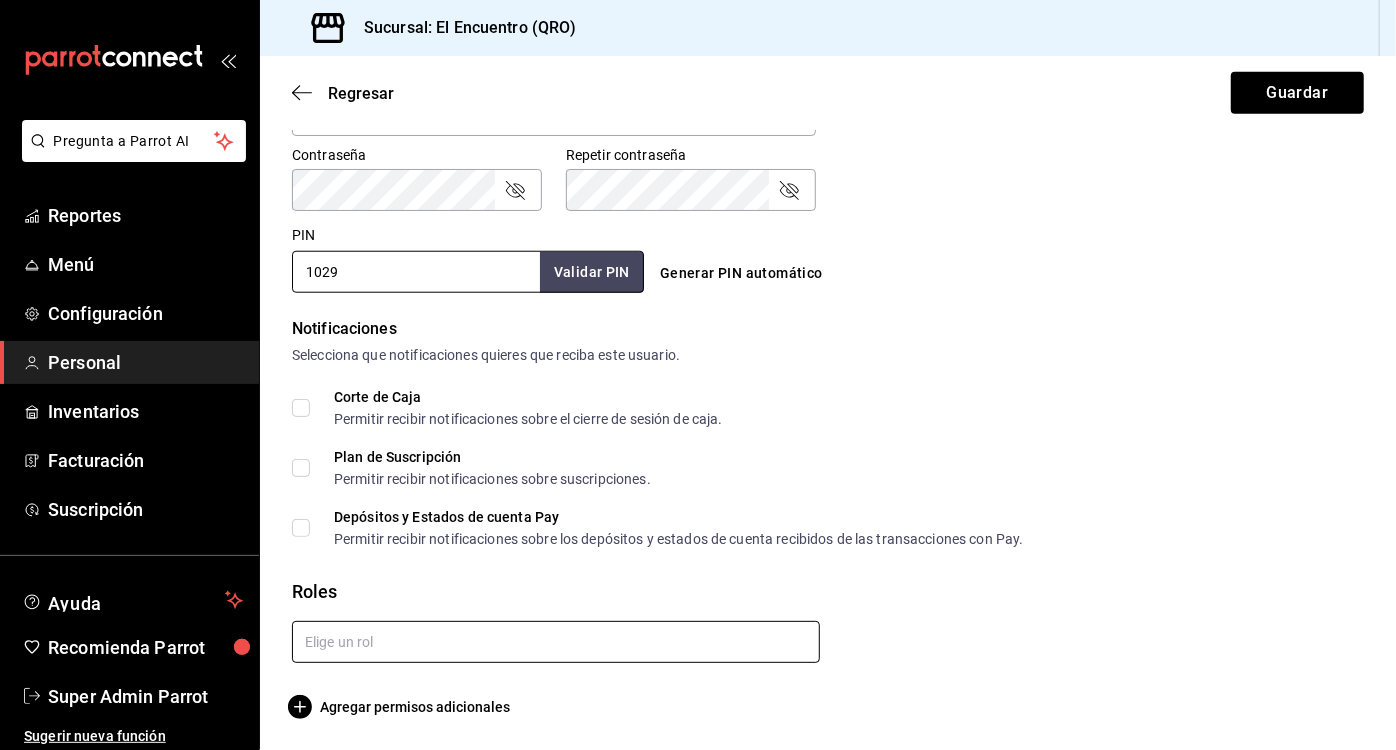 type on "1029" 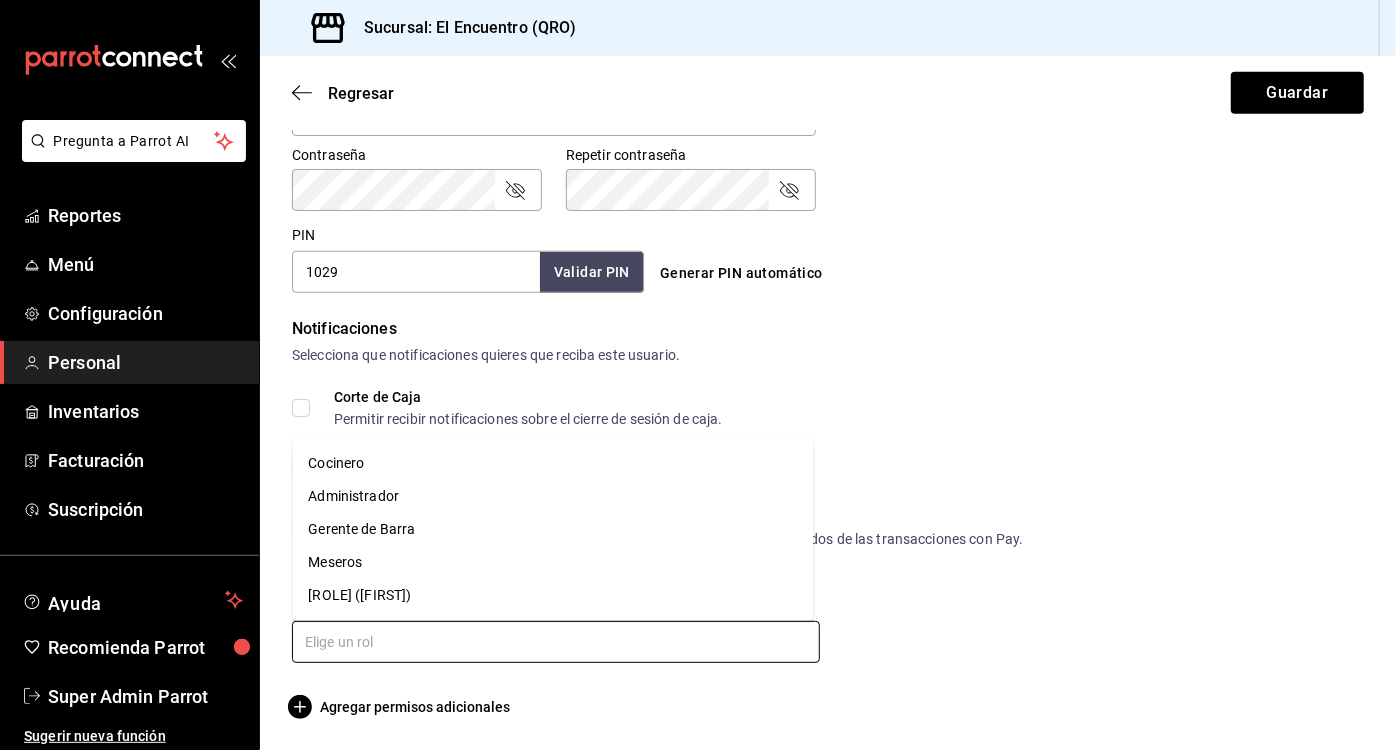 click at bounding box center (556, 642) 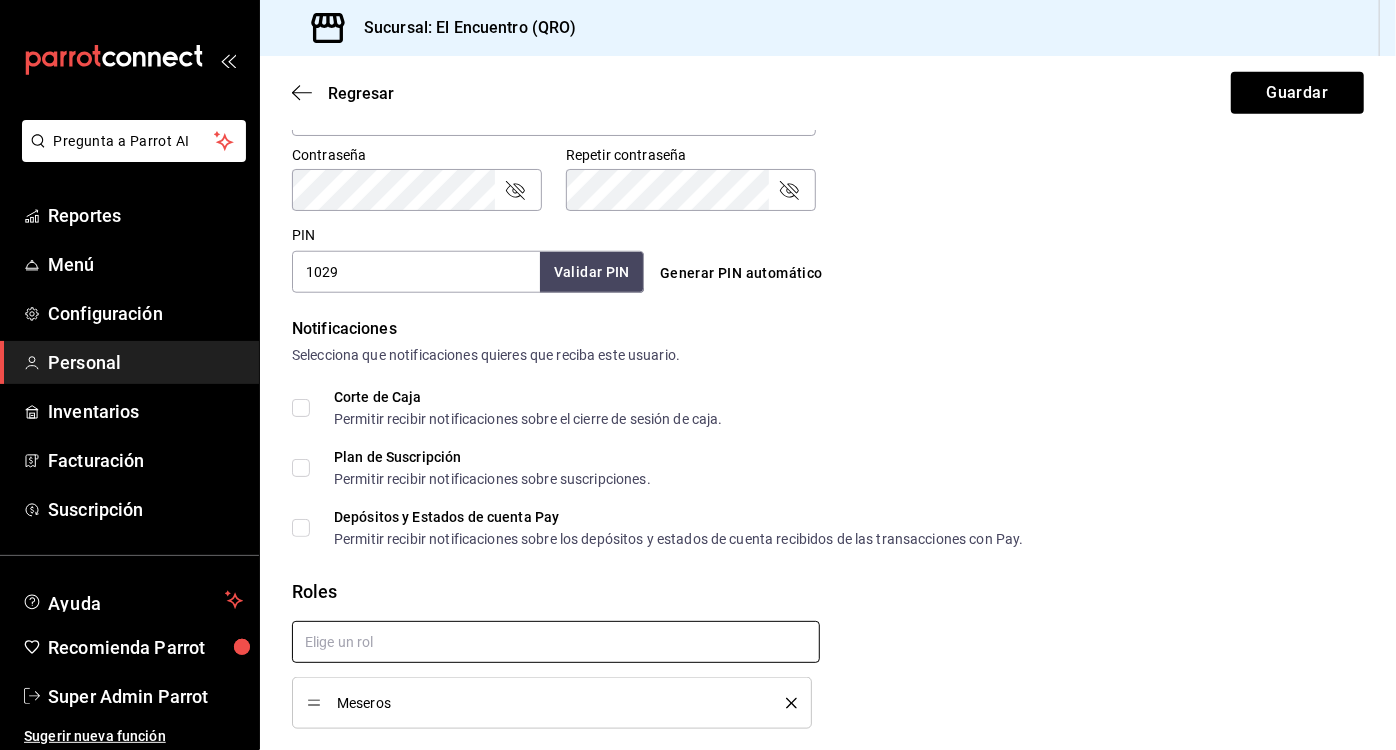 checkbox on "true" 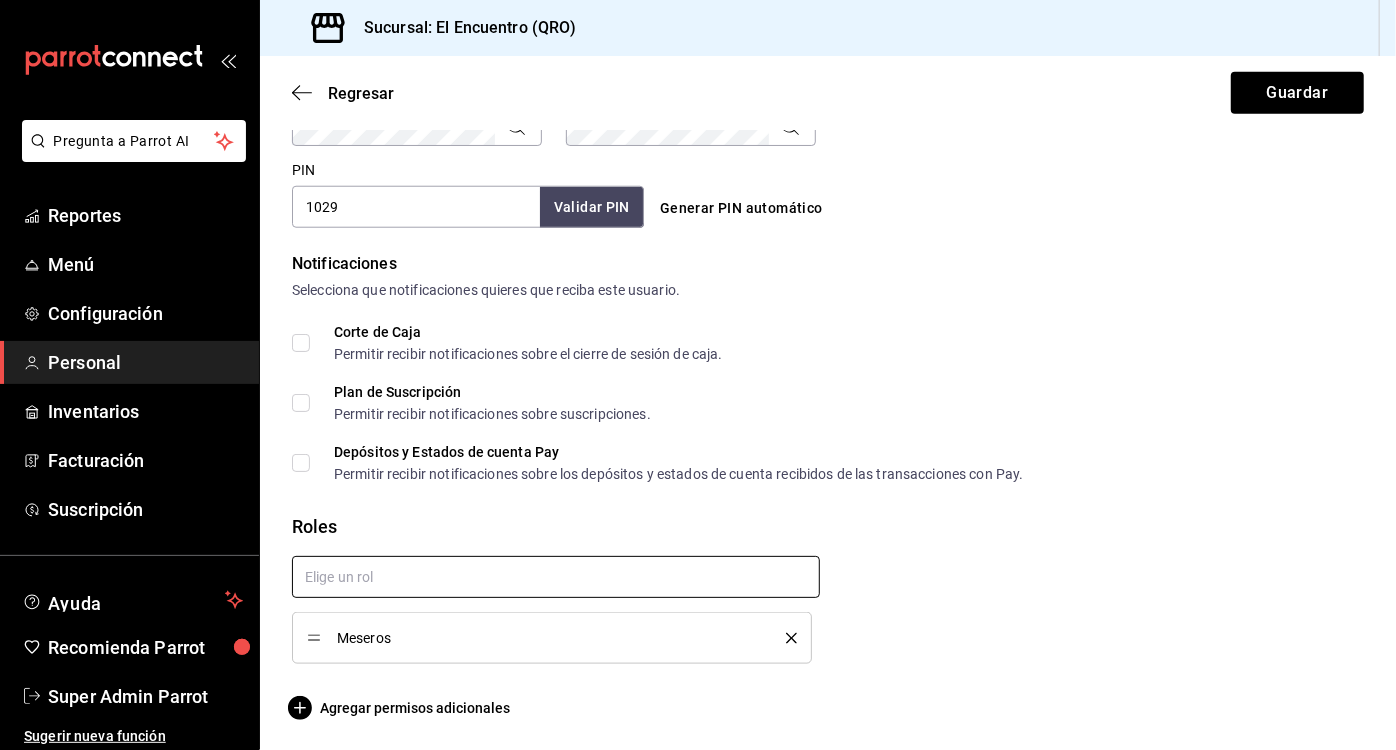 scroll, scrollTop: 0, scrollLeft: 0, axis: both 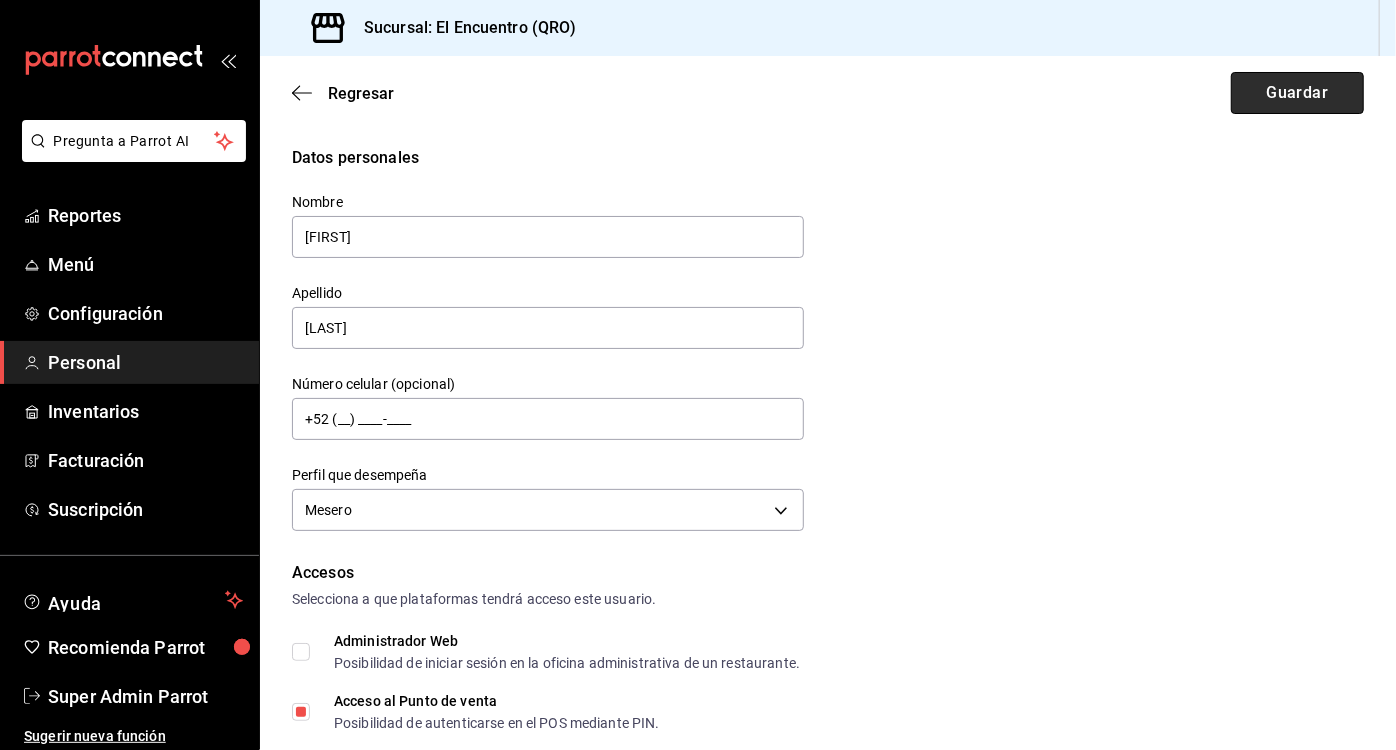 click on "Guardar" at bounding box center (1297, 93) 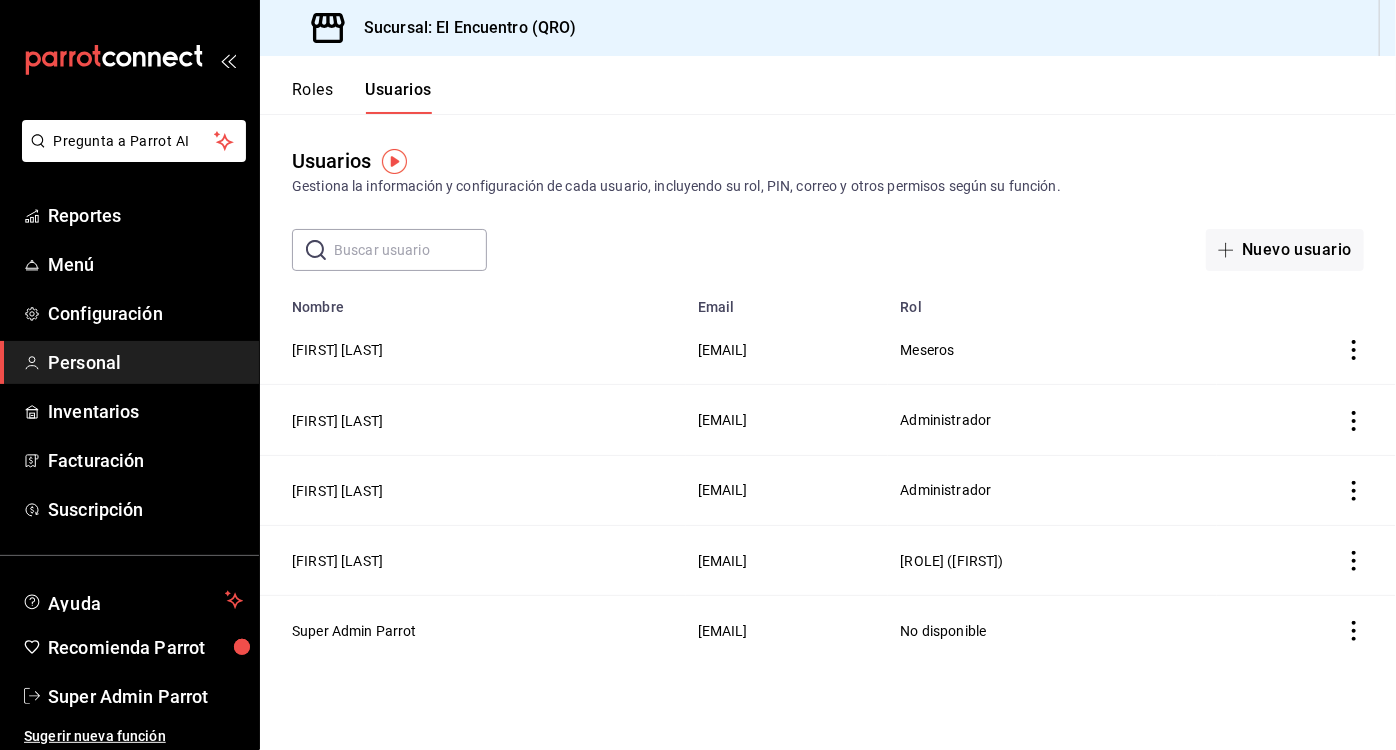 click 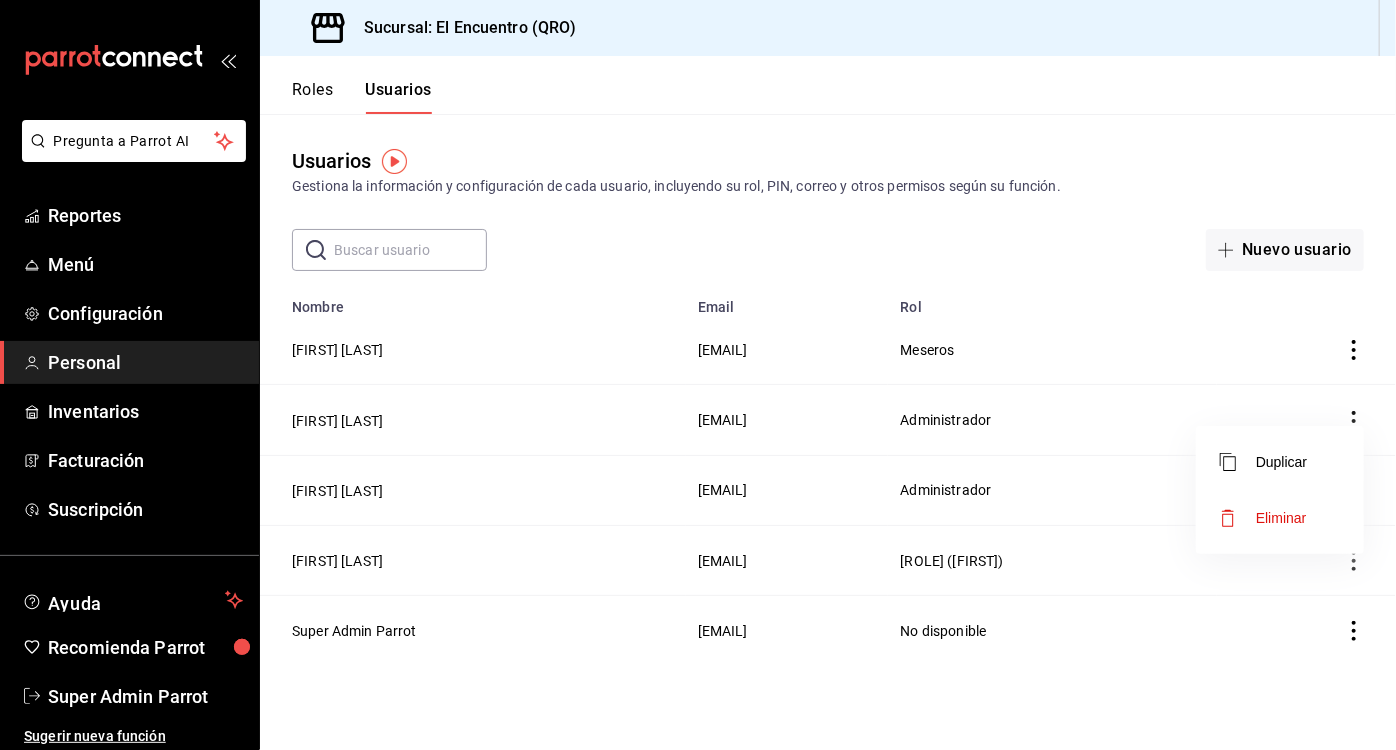 click at bounding box center [698, 375] 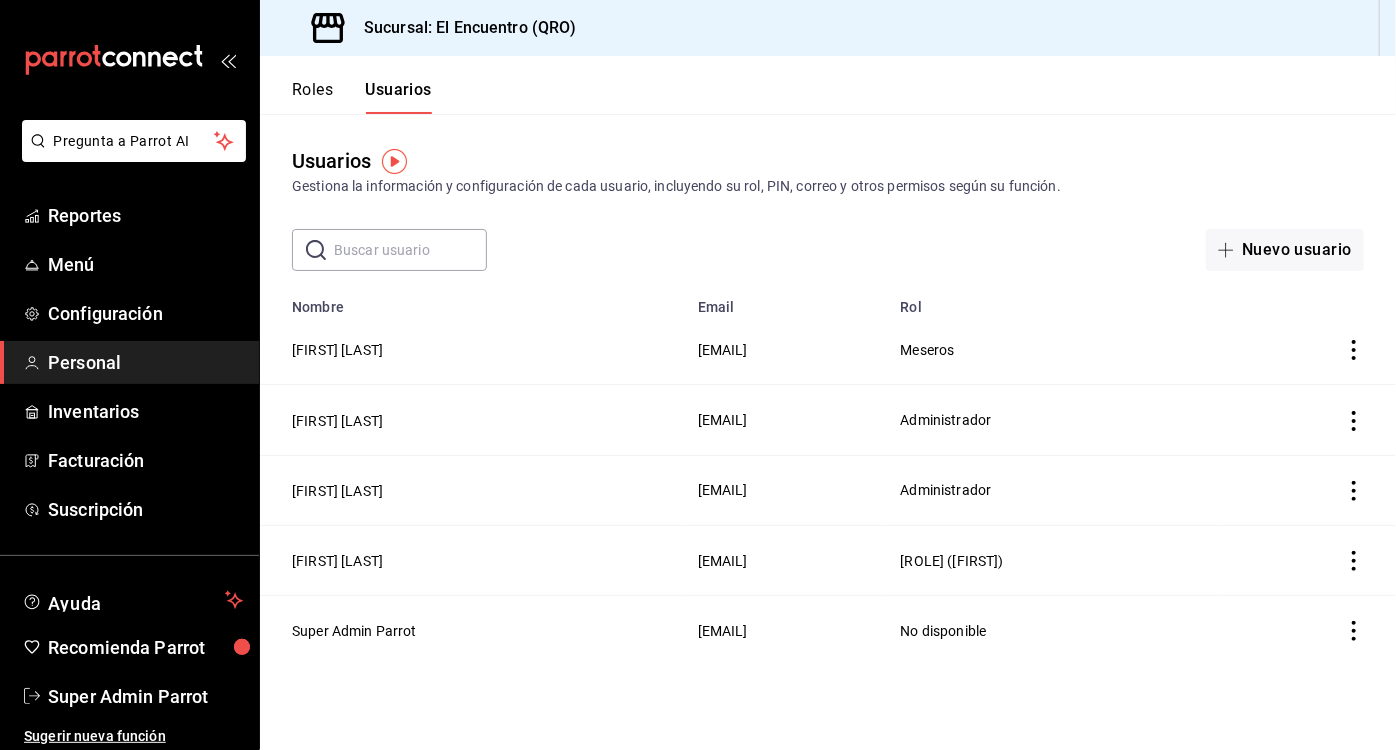 click on "[FIRST] [LAST]" at bounding box center (337, 491) 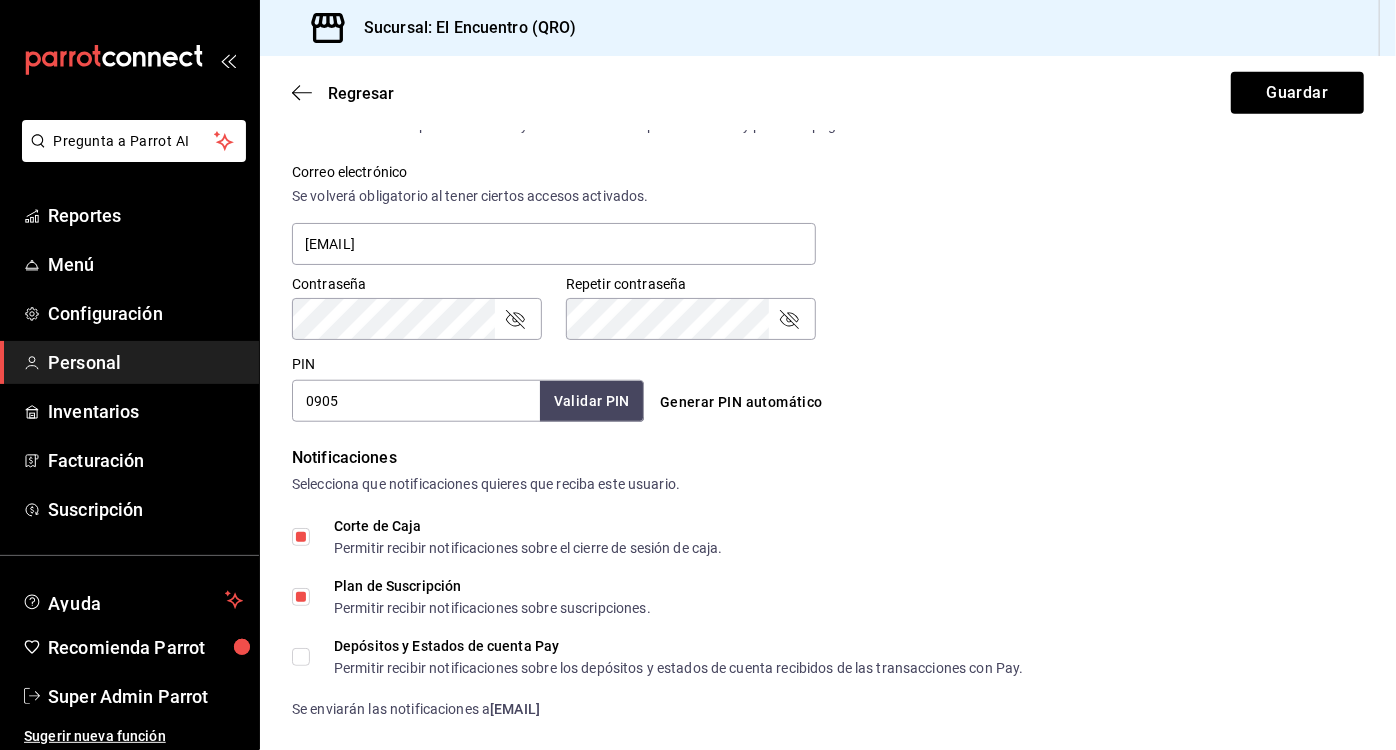 scroll, scrollTop: 736, scrollLeft: 0, axis: vertical 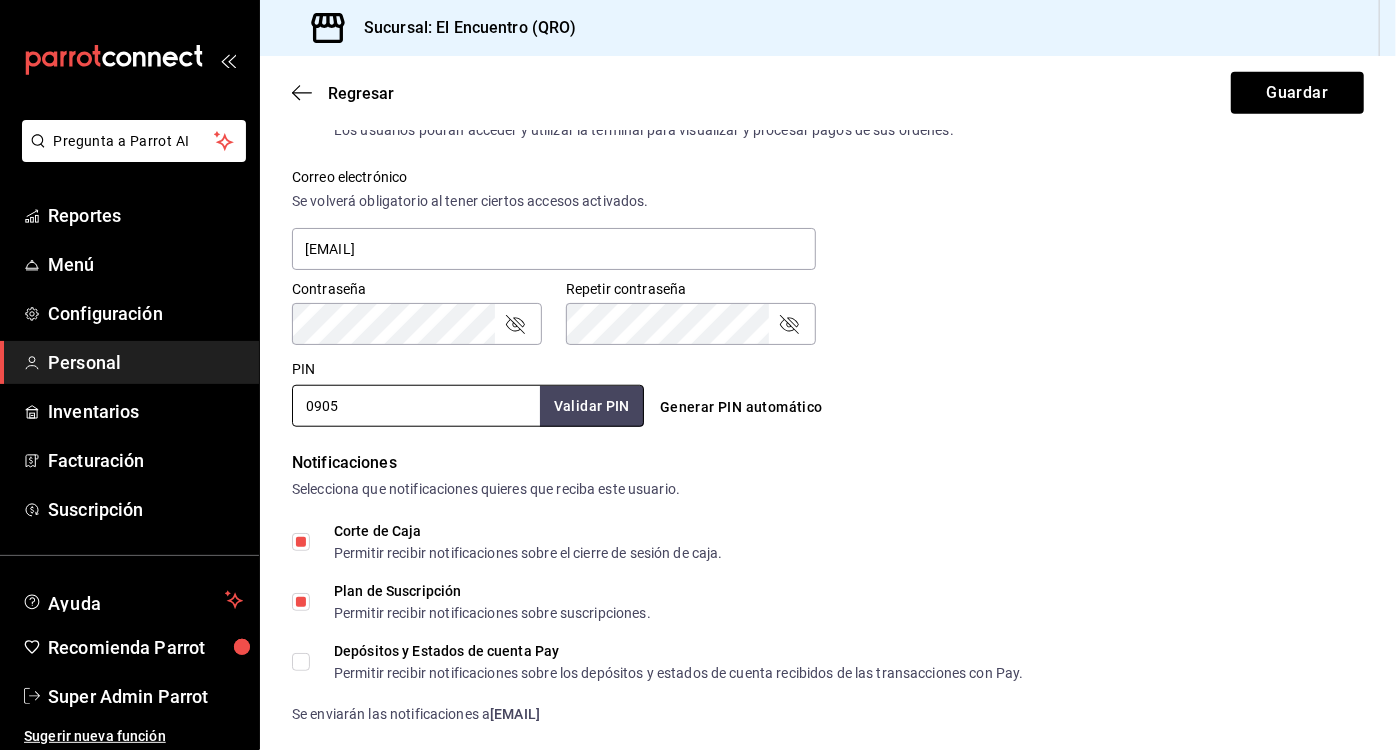 drag, startPoint x: 378, startPoint y: 406, endPoint x: 97, endPoint y: 388, distance: 281.57593 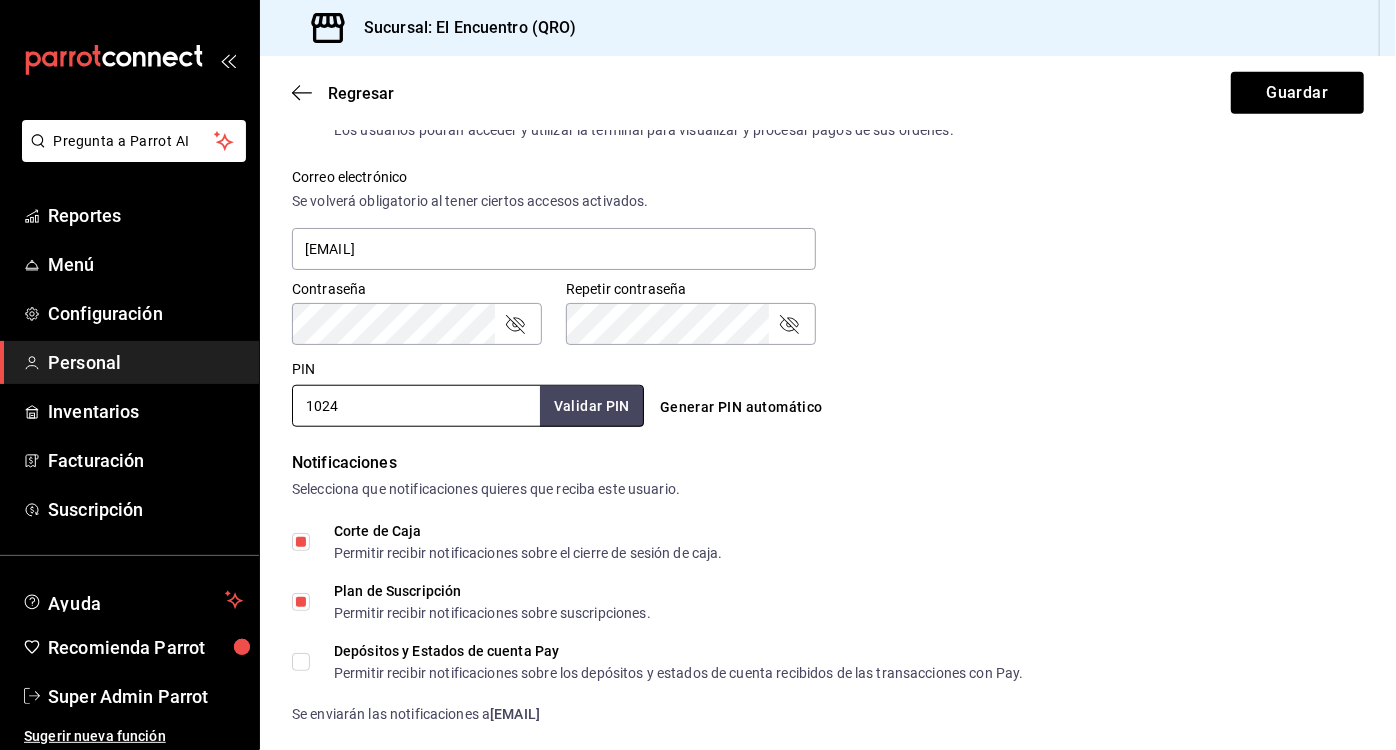 type on "1024" 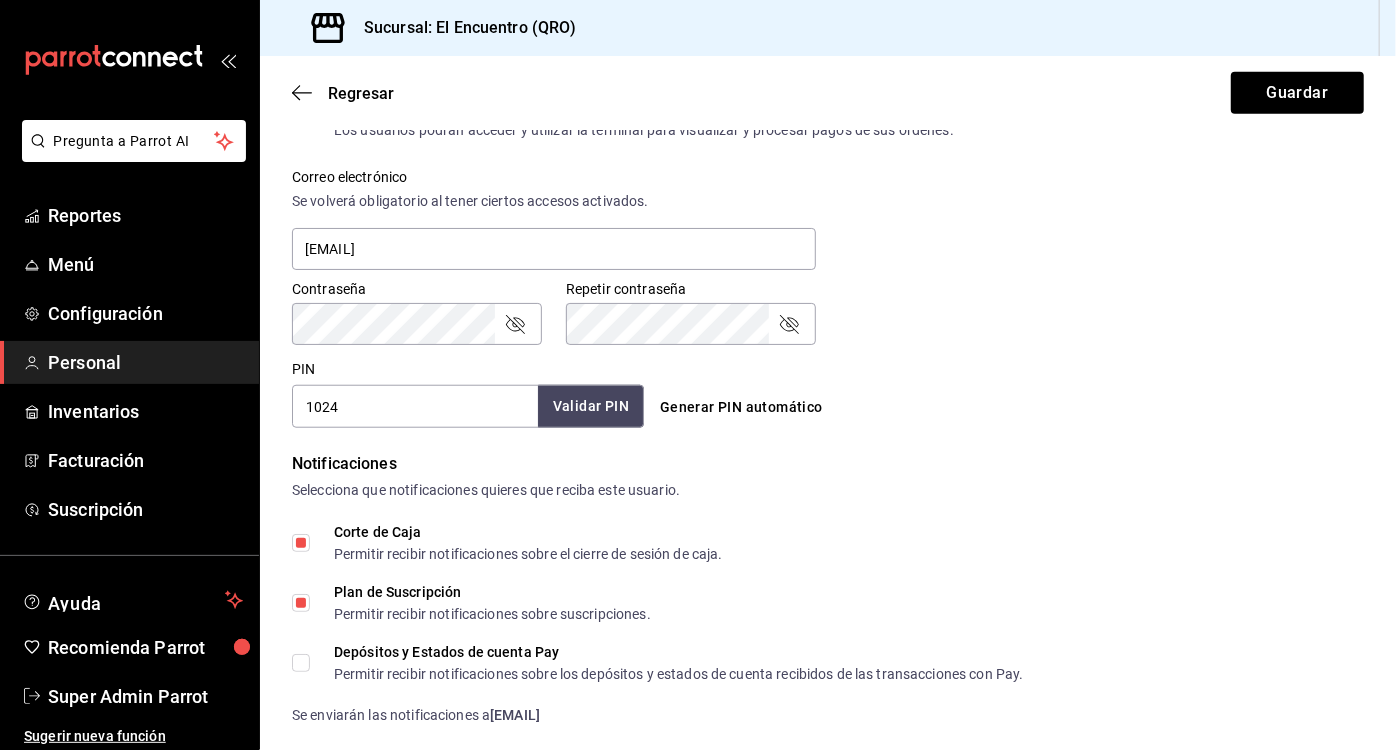 click on "Validar PIN" at bounding box center (591, 406) 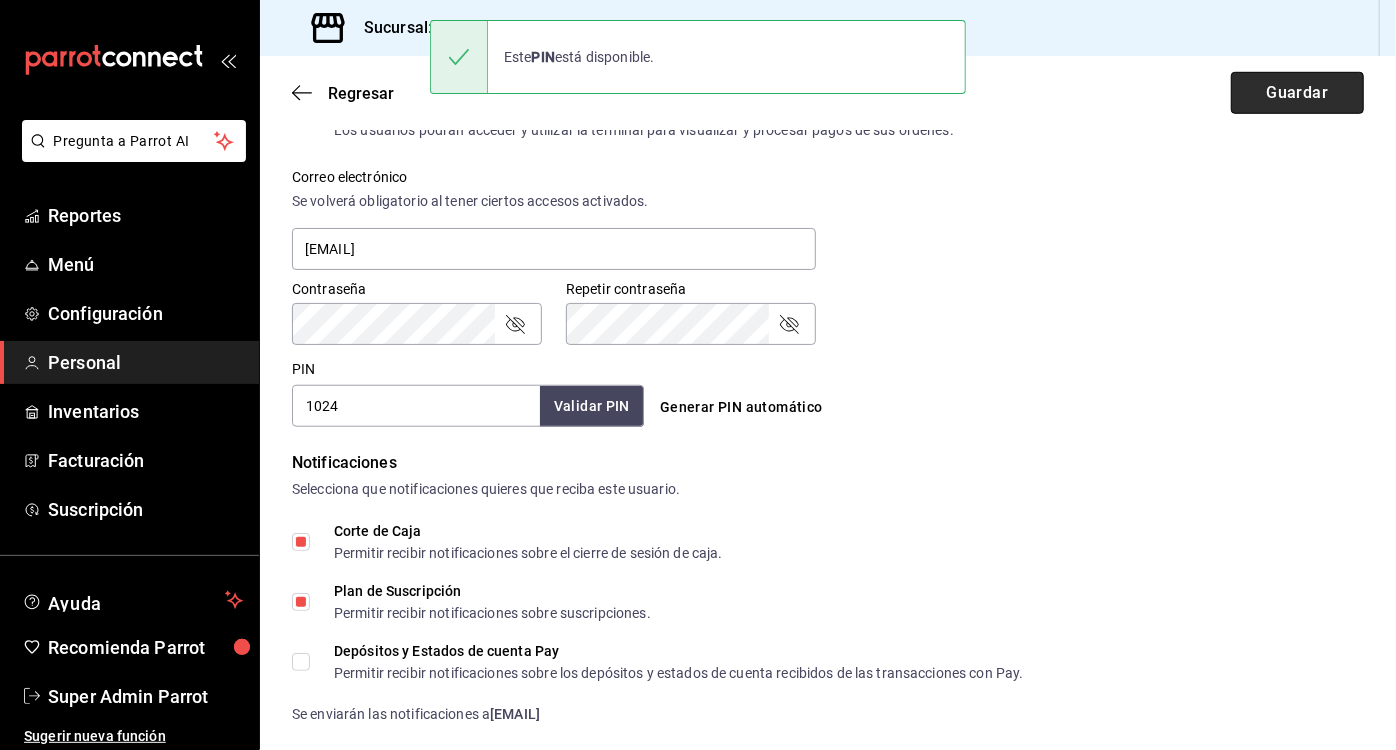 click on "Guardar" at bounding box center [1297, 93] 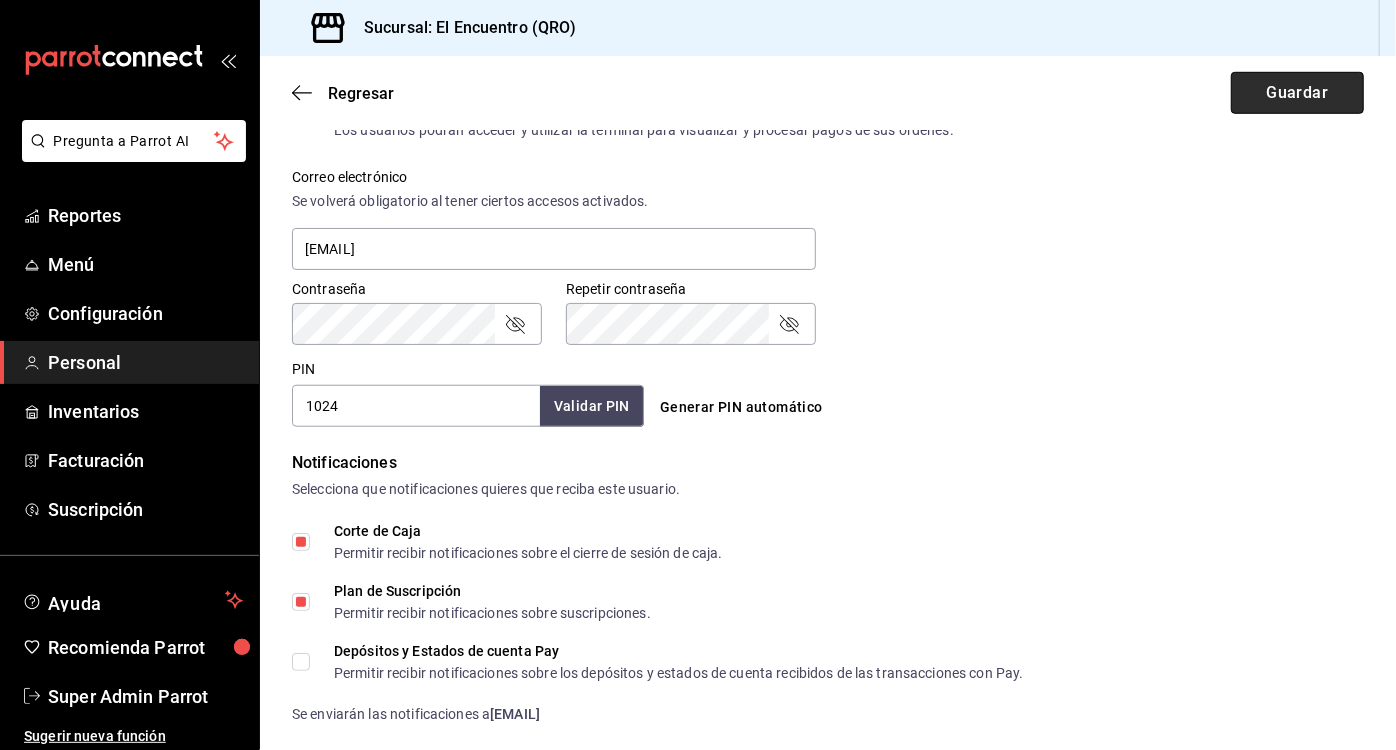 click on "Guardar" at bounding box center (1297, 93) 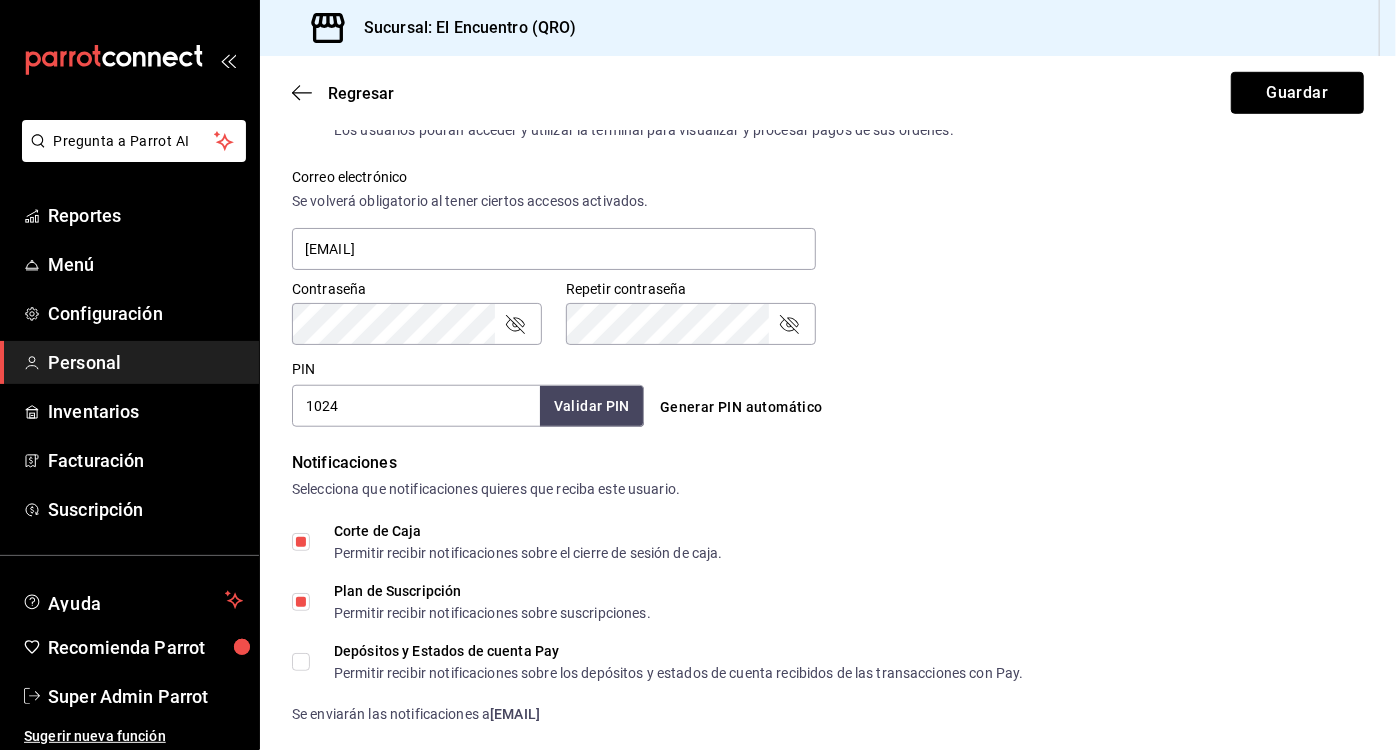 scroll, scrollTop: 0, scrollLeft: 0, axis: both 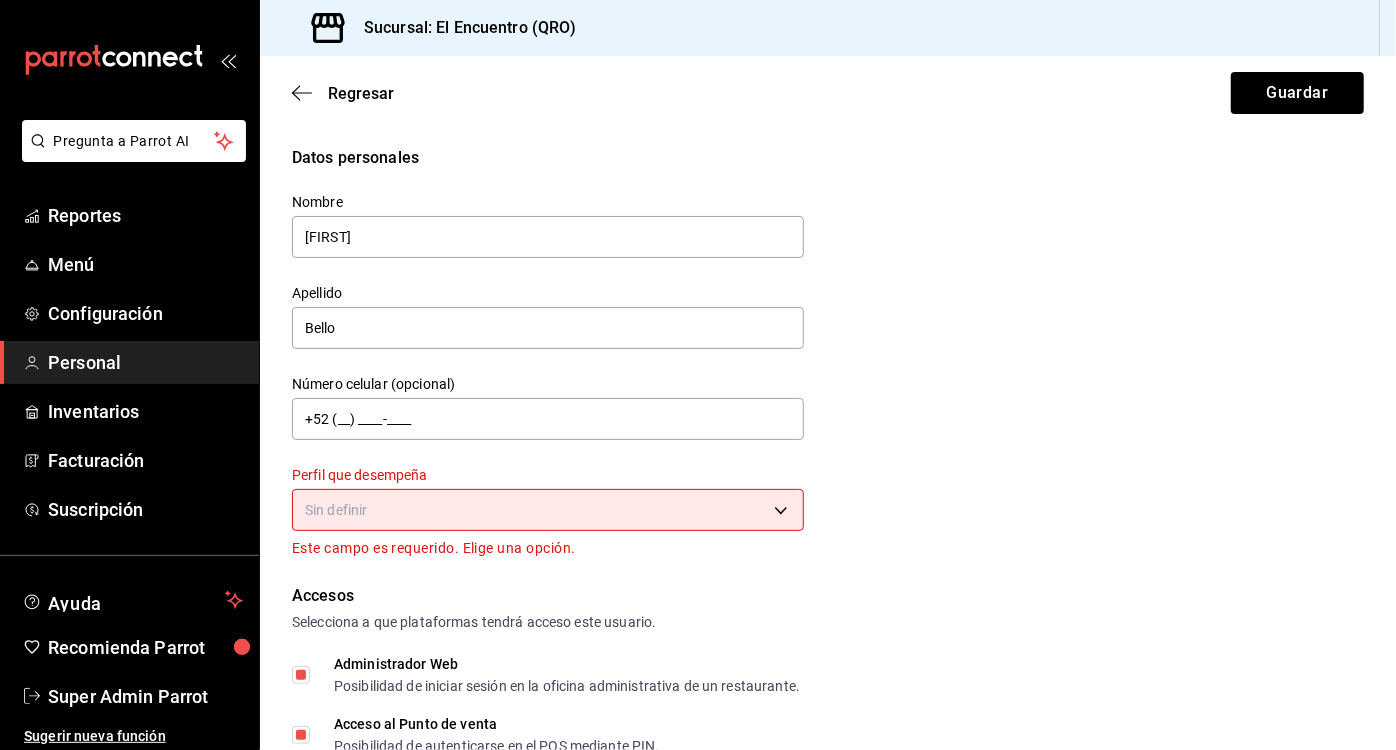 click on "Pregunta a Parrot AI Reportes   Menú   Configuración   Personal   Inventarios   Facturación   Suscripción   Ayuda Recomienda Parrot   Super Admin Parrot   Sugerir nueva función   Sucursal: El Encuentro (QRO) Regresar Guardar Datos personales Nombre [FIRST] Apellido [LAST] Número celular (opcional) +52 (__) ____-____ Perfil que desempeña Sin definir Este campo es requerido. Elige una opción. Accesos Selecciona a que plataformas tendrá acceso este usuario. Administrador Web Posibilidad de iniciar sesión en la oficina administrativa de un restaurante.  Acceso al Punto de venta Posibilidad de autenticarse en el POS mediante PIN.  Iniciar sesión en terminal (correo electrónico o QR) Los usuarios podrán iniciar sesión y aceptar términos y condiciones en la terminal. Acceso uso de terminal Los usuarios podrán acceder y utilizar la terminal para visualizar y procesar pagos de sus órdenes. Correo electrónico Se volverá obligatorio al tener ciertos accesos activados. [EMAIL] PIN" at bounding box center (698, 375) 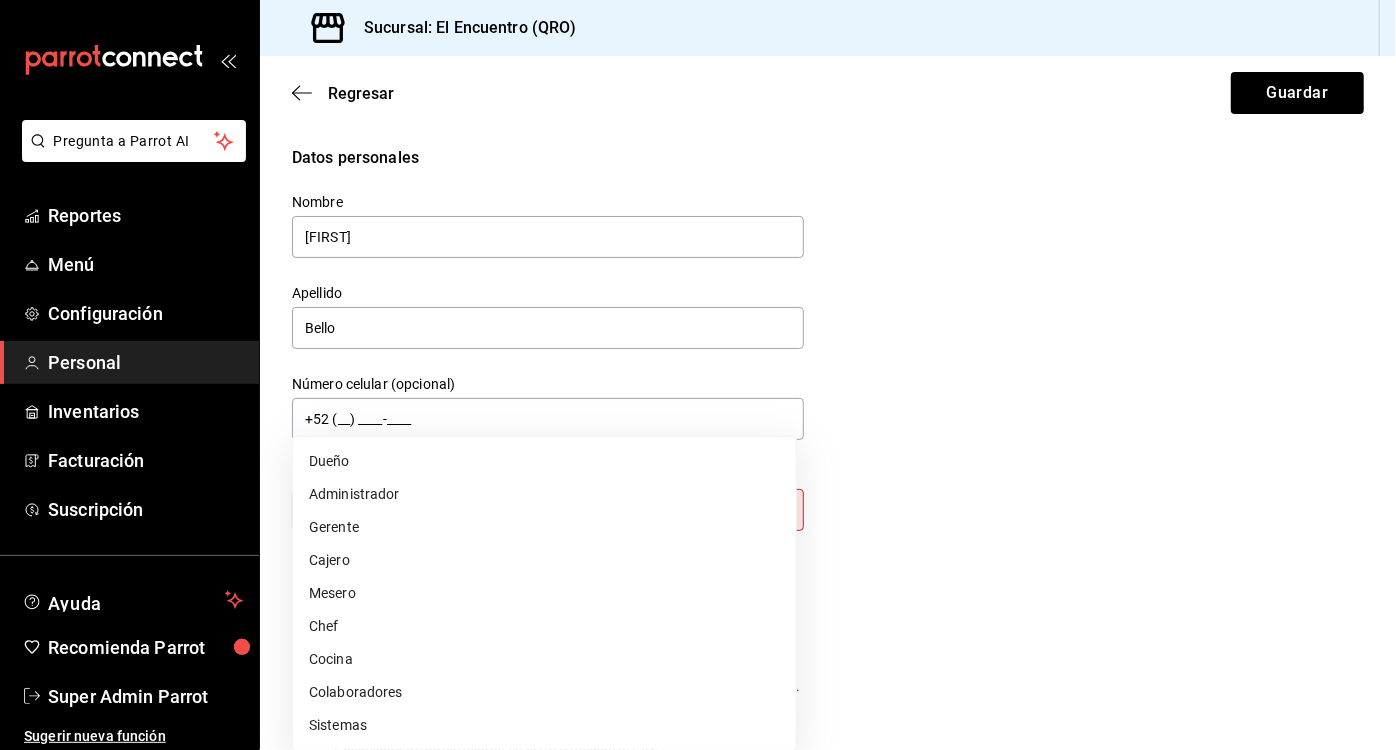 click on "Administrador" at bounding box center (544, 494) 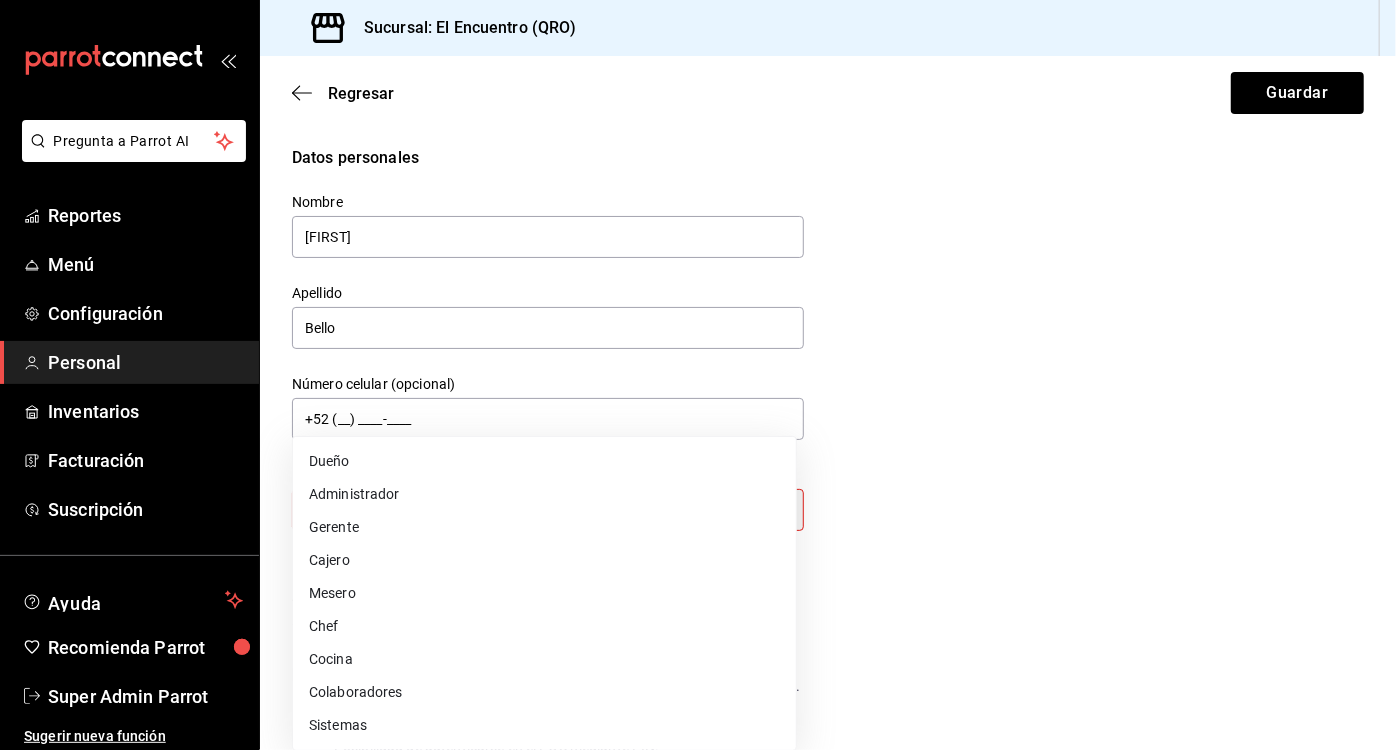 type on "ADMIN" 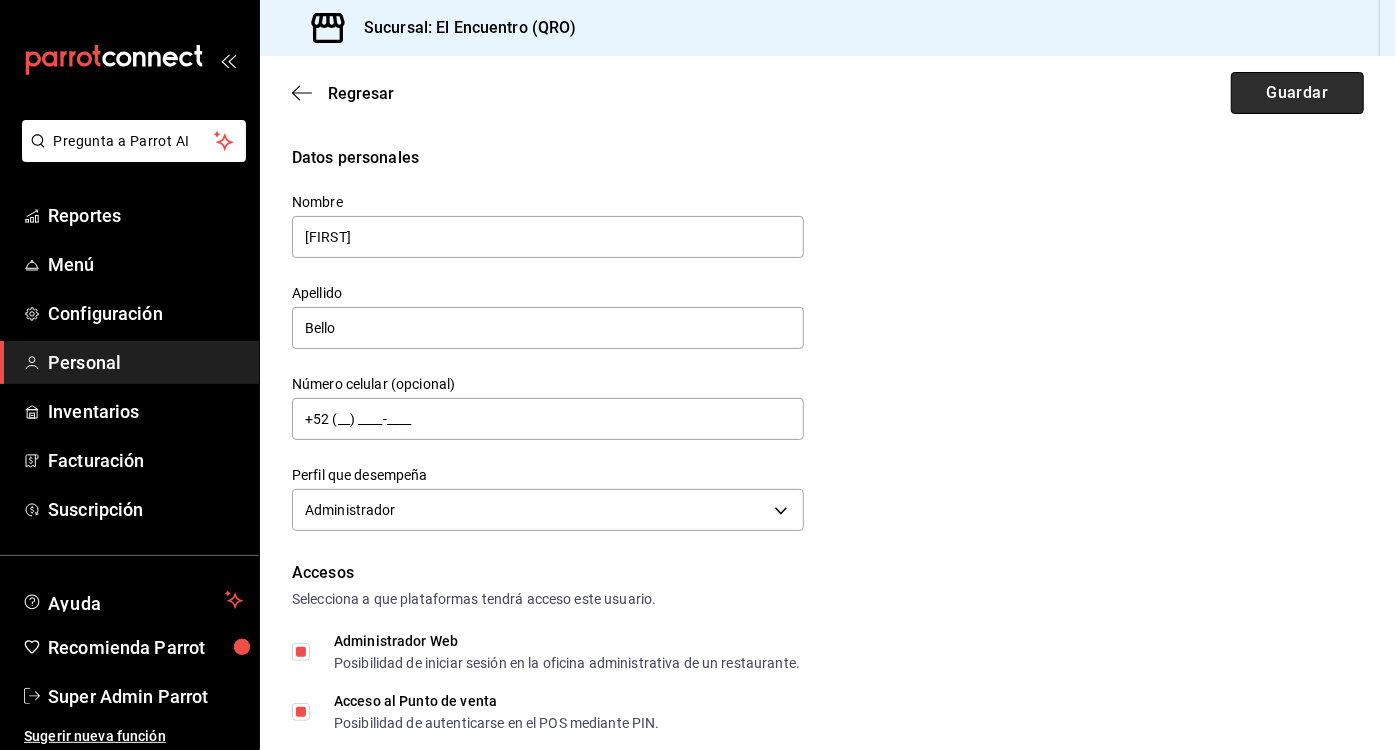 click on "Guardar" at bounding box center [1297, 93] 